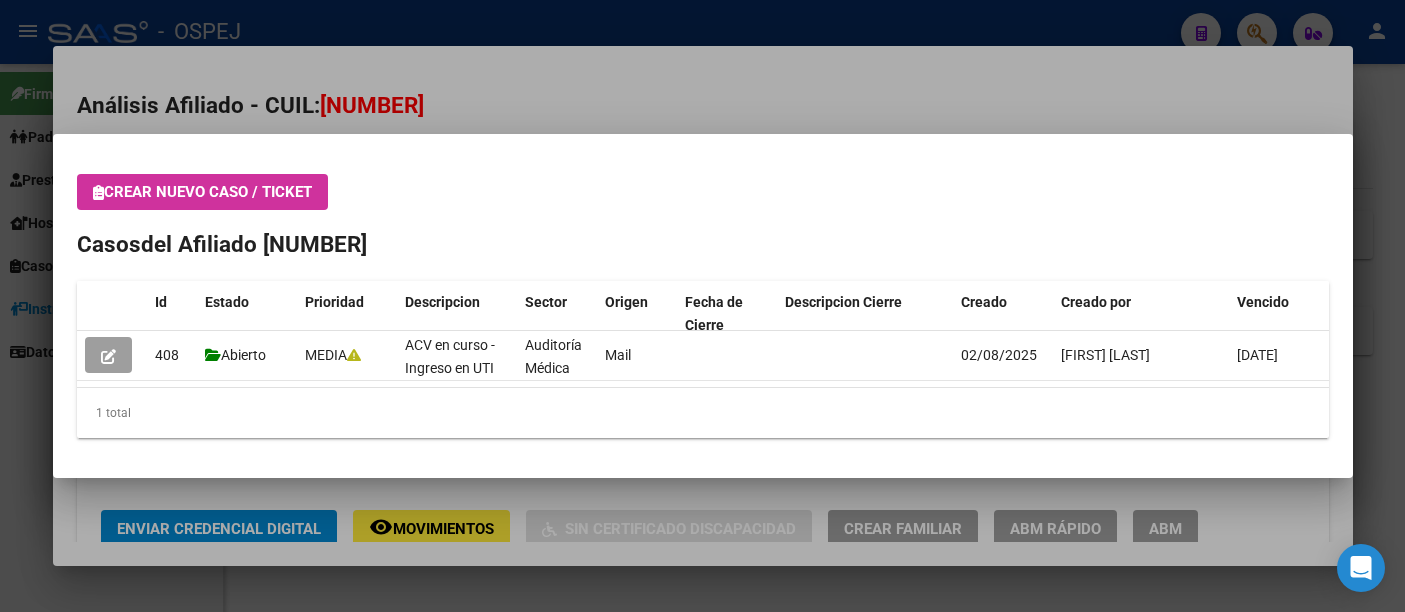 scroll, scrollTop: 0, scrollLeft: 0, axis: both 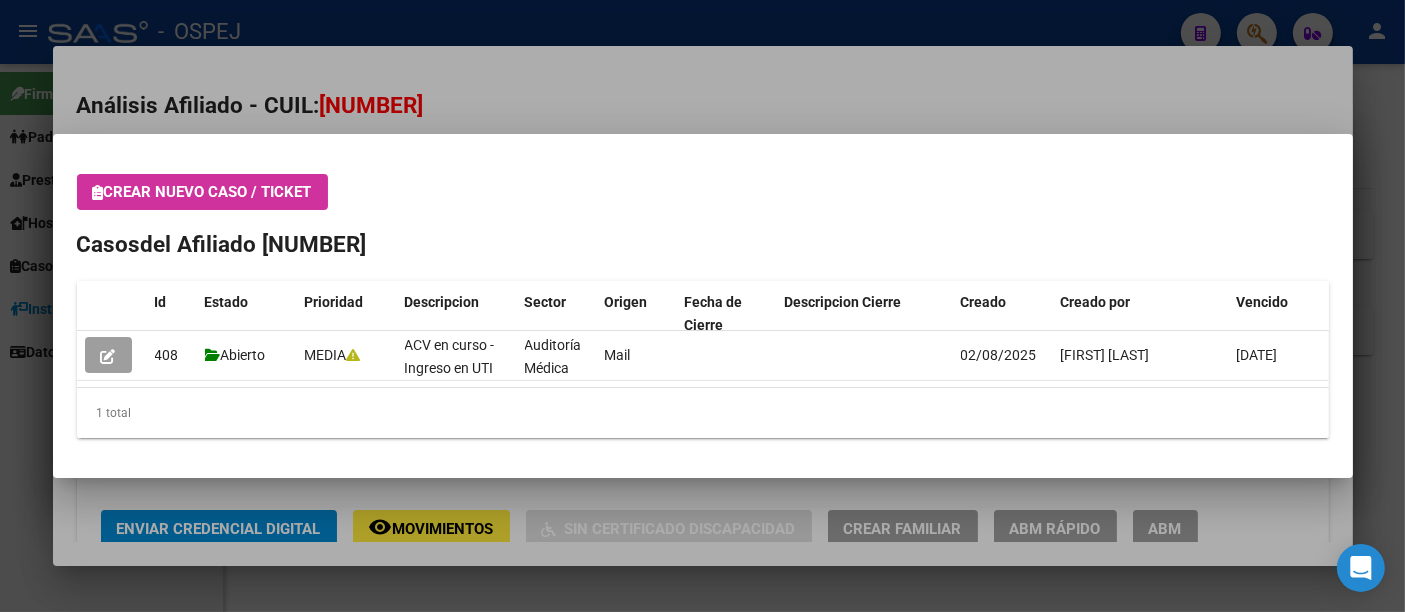 click at bounding box center [702, 306] 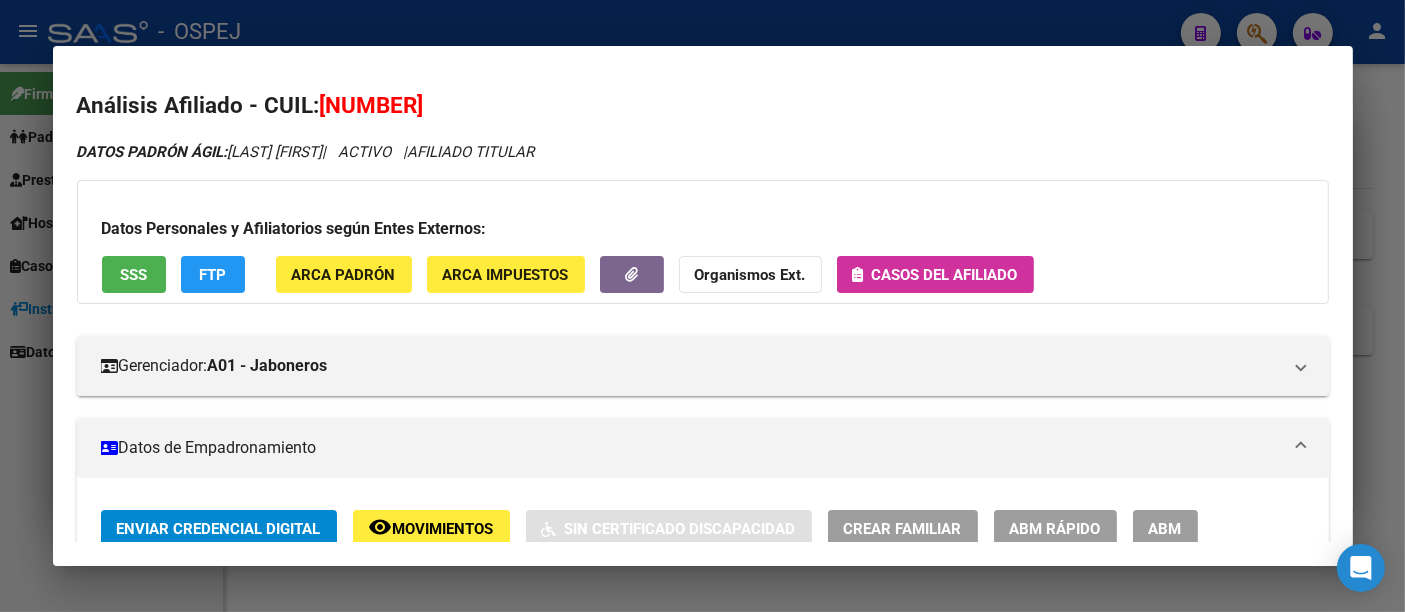 click at bounding box center (702, 306) 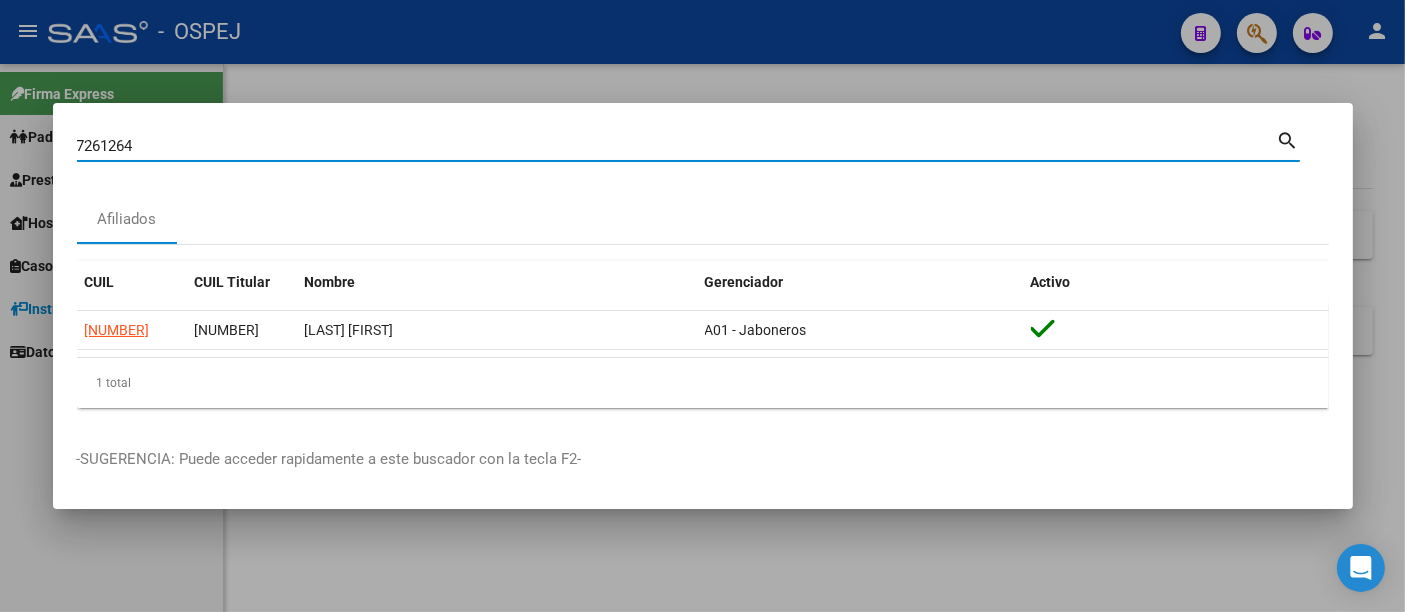 click on "7261264" at bounding box center (677, 146) 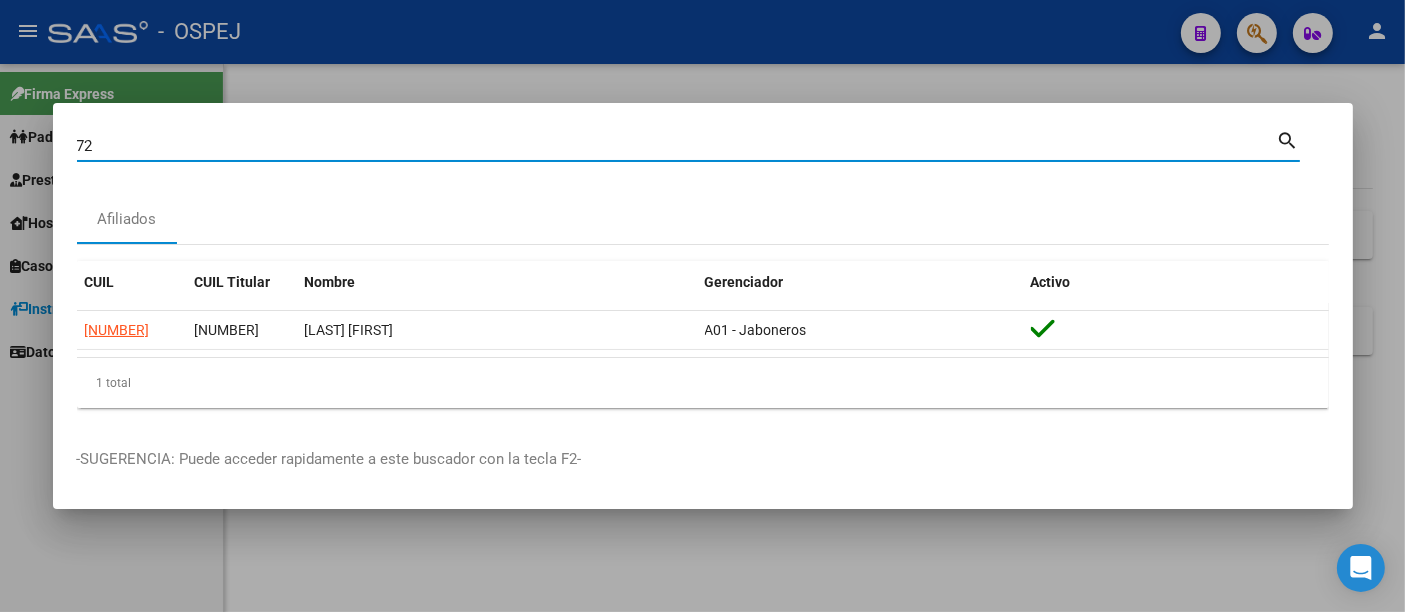 type on "7" 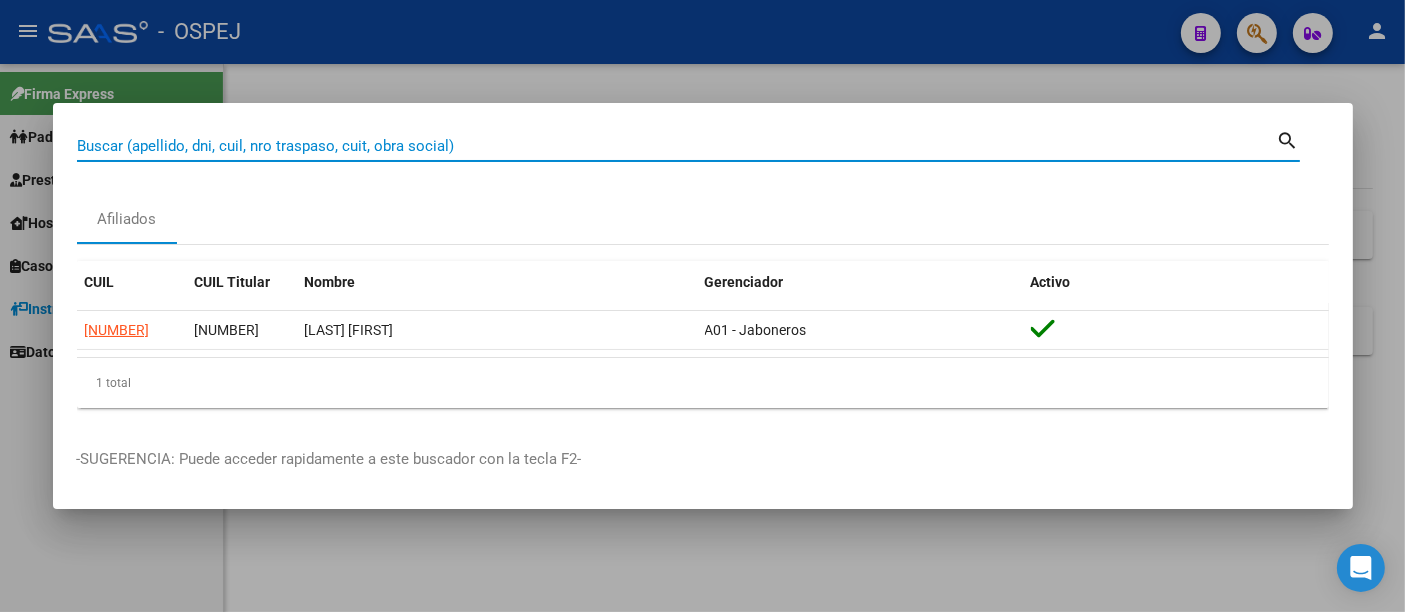 paste on "[NUMBER]" 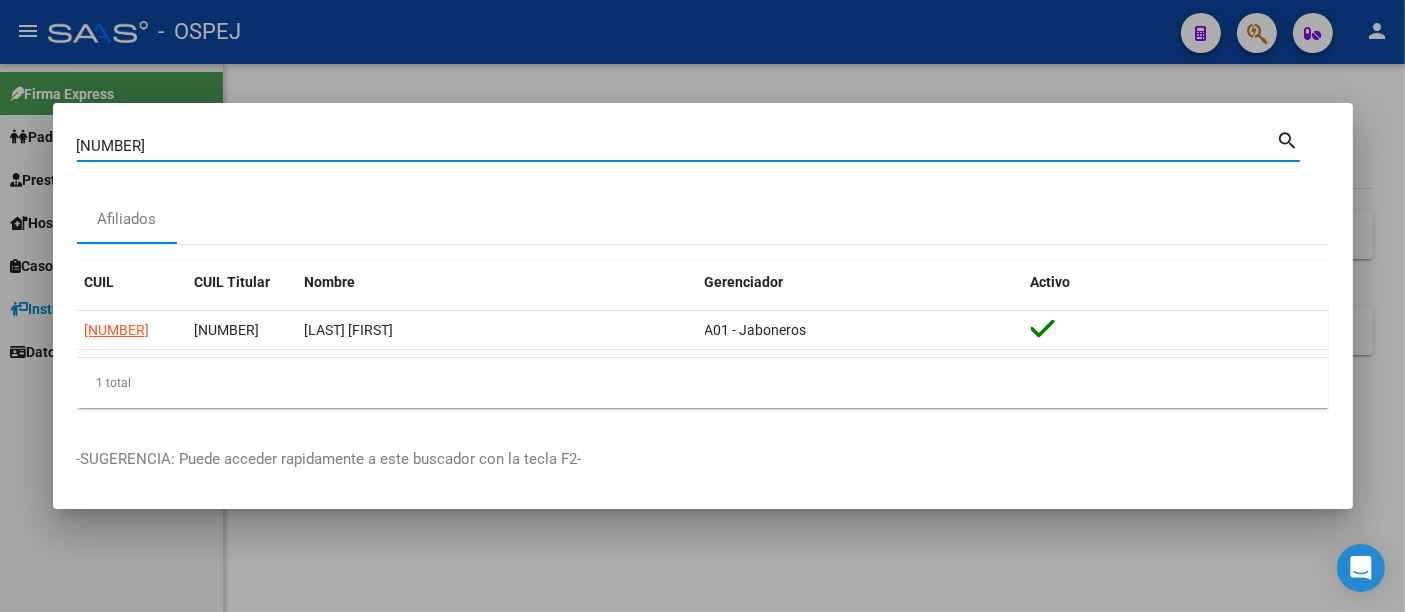 type on "[NUMBER]" 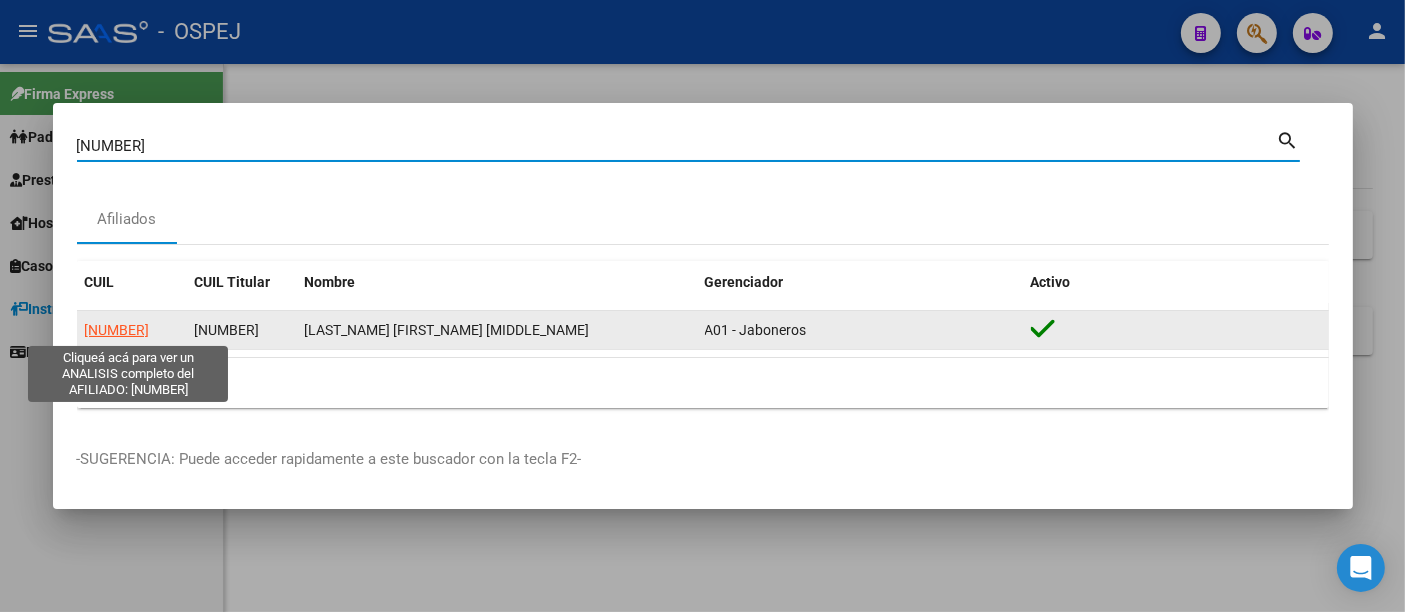 click on "[NUMBER]" 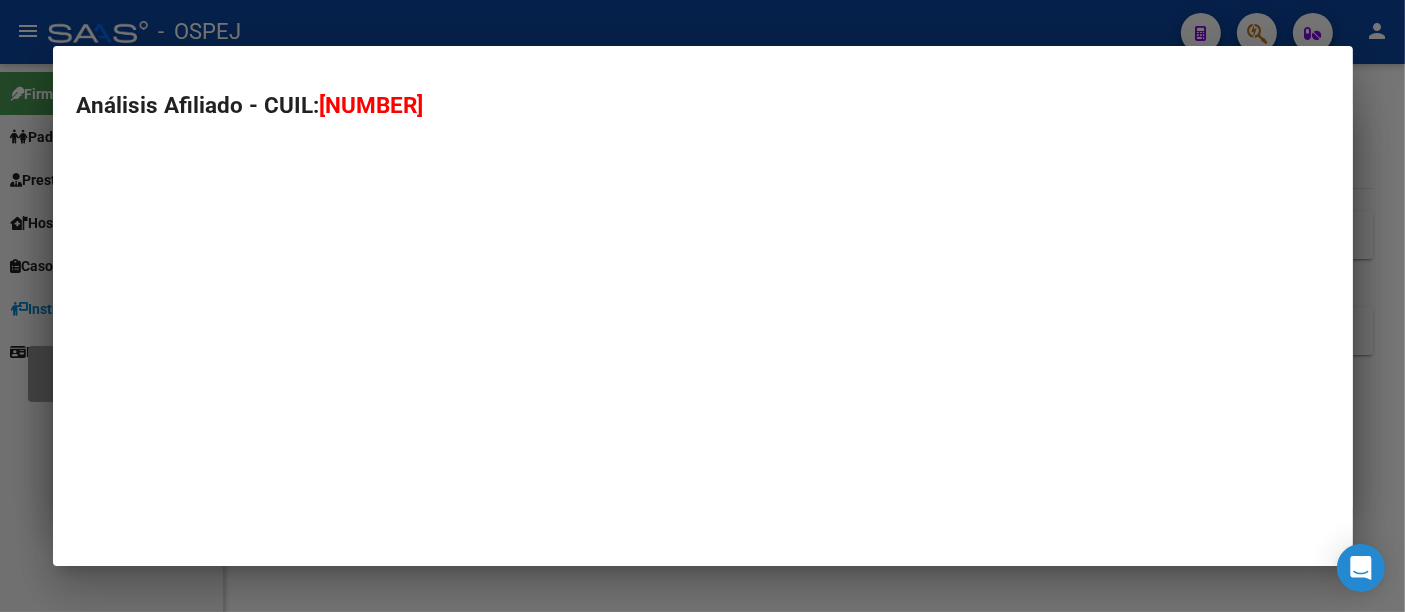 type on "[NUMBER]" 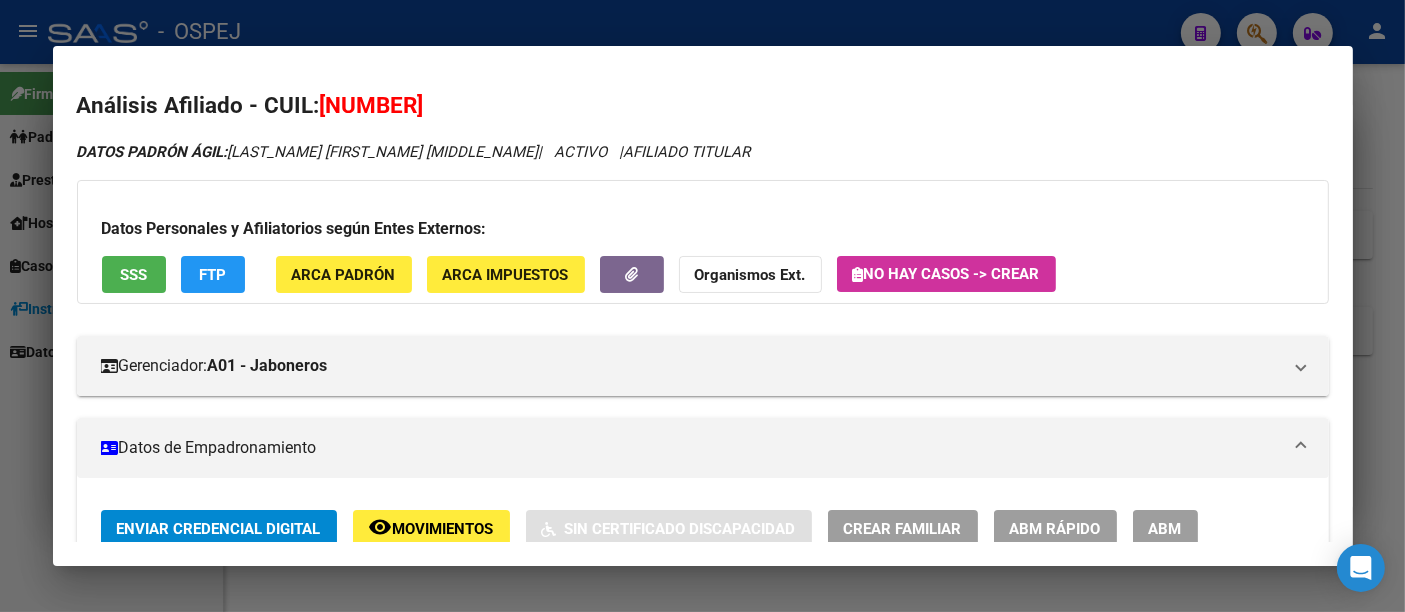 click at bounding box center (702, 306) 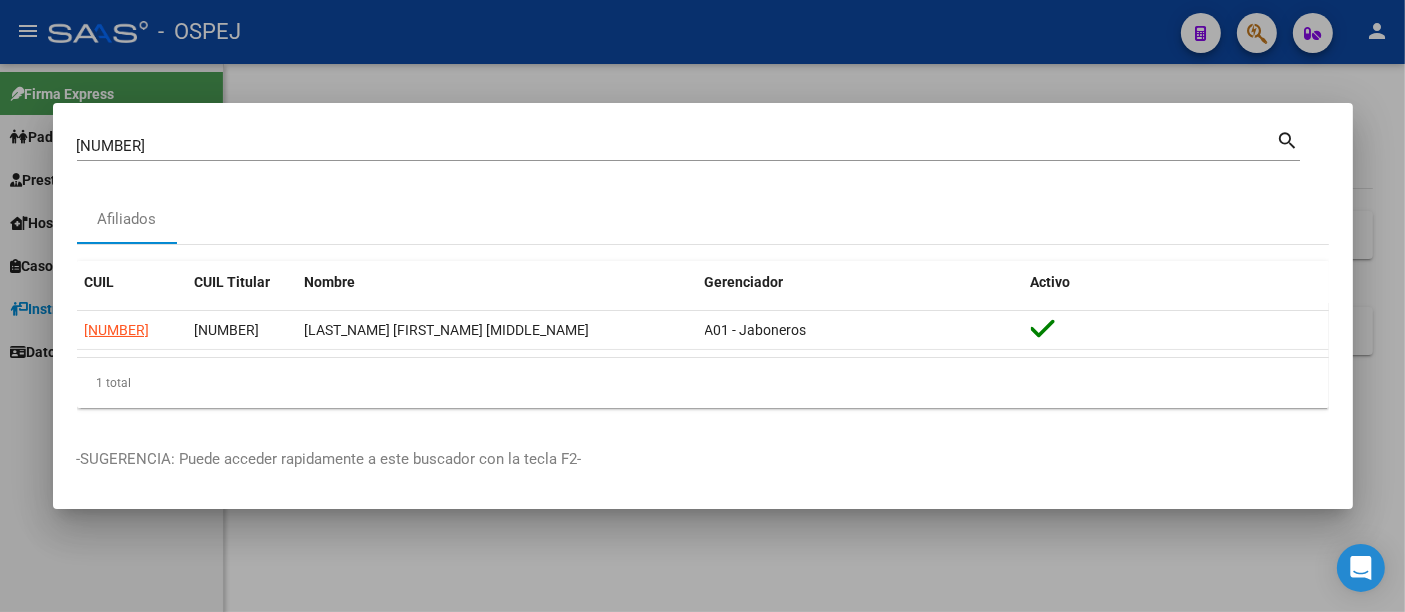 click on "[NUMBER]" at bounding box center [677, 146] 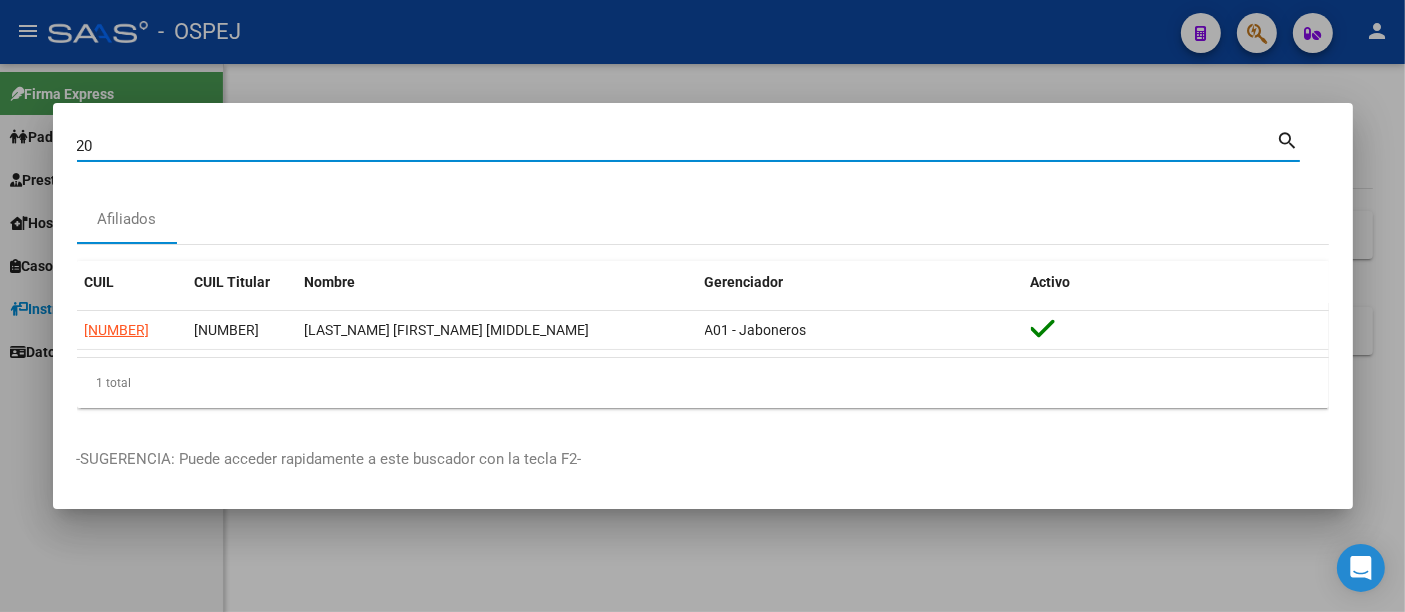 type on "2" 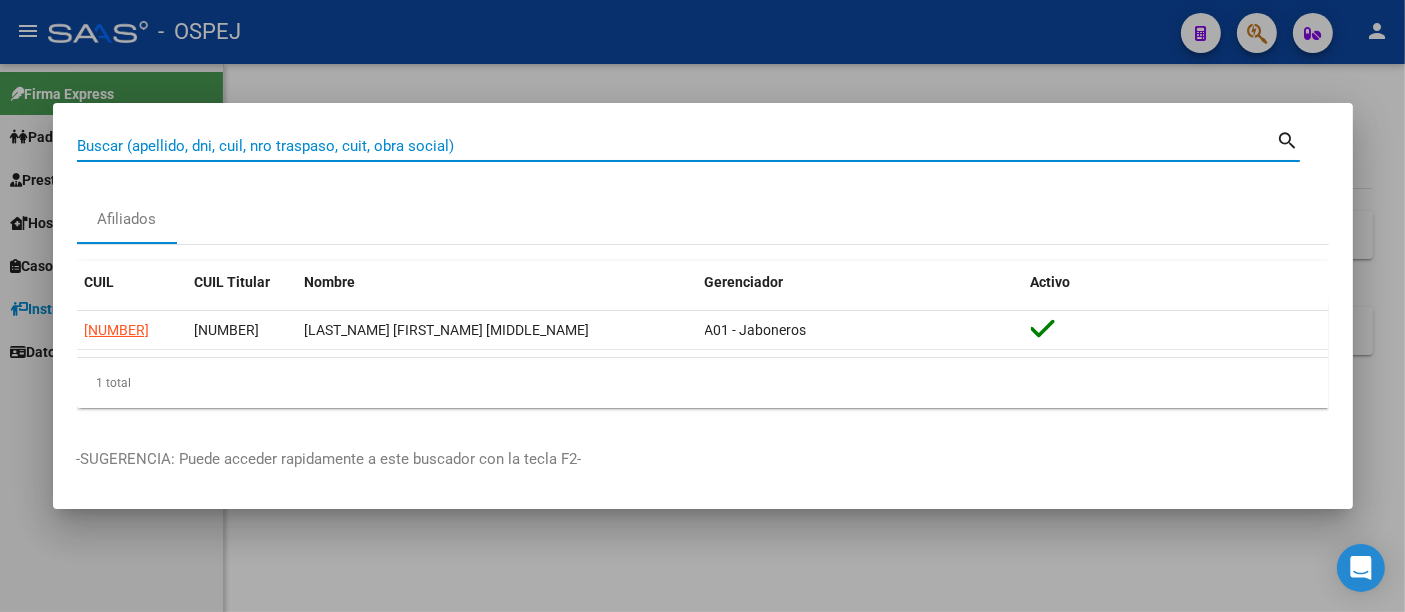 paste on "[NUMBER]" 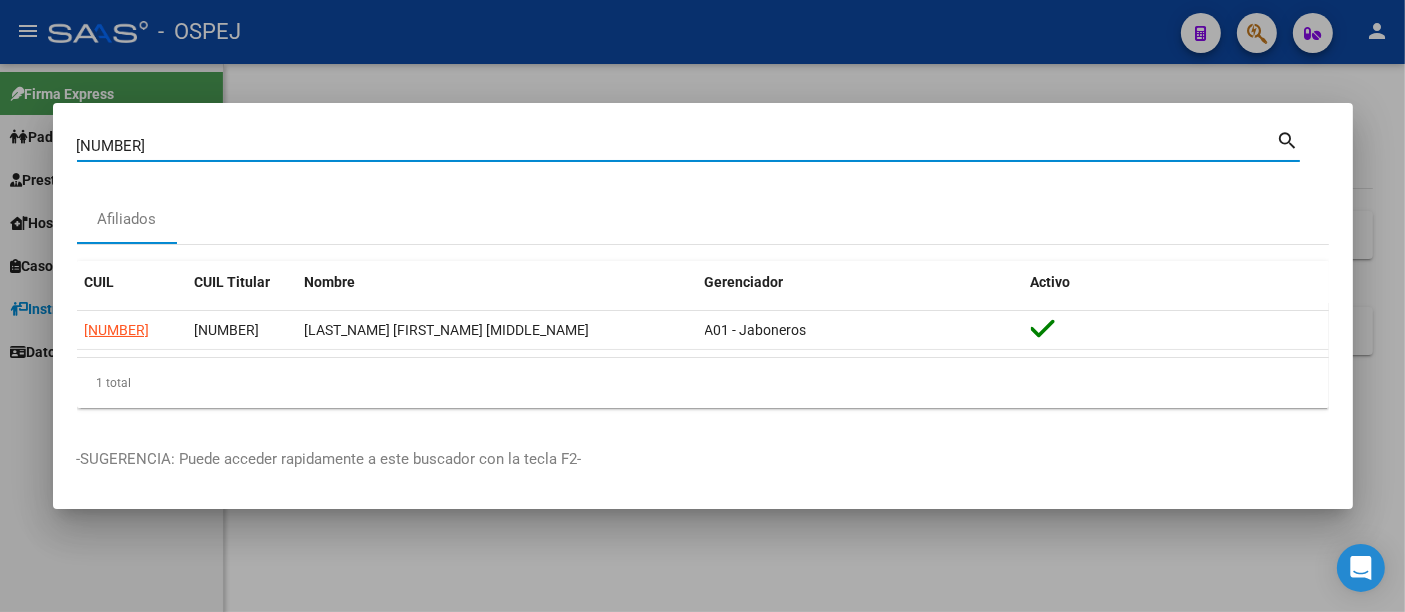 type on "[NUMBER]" 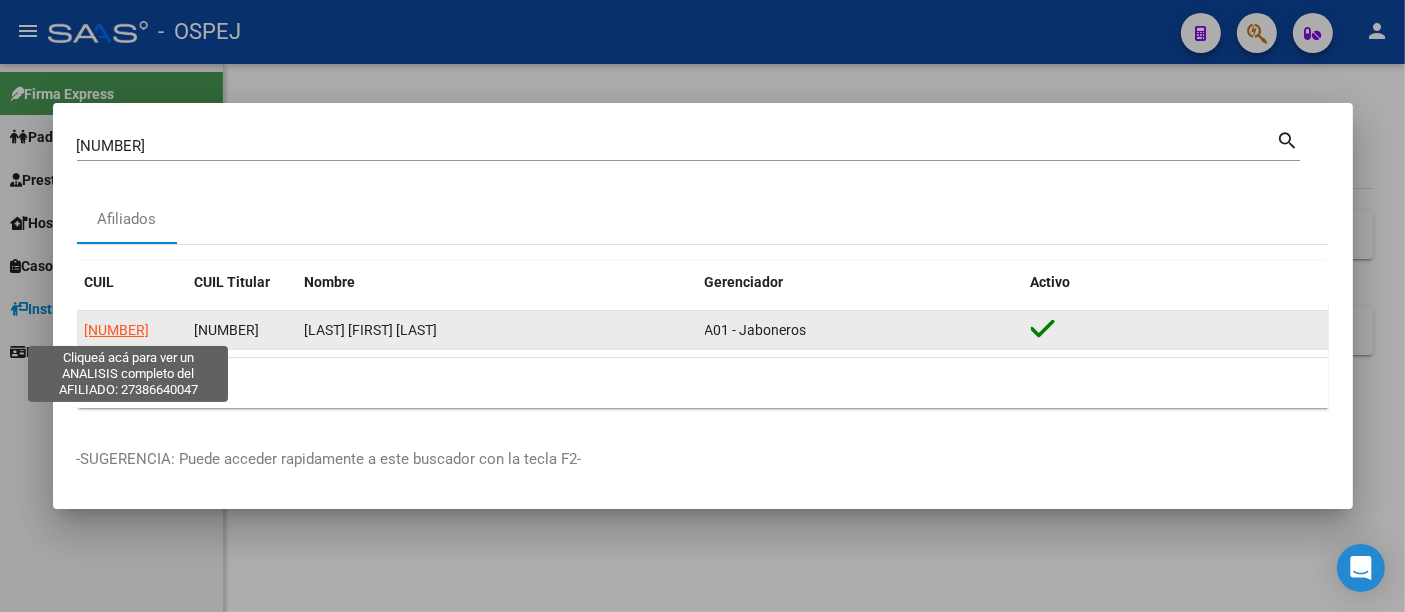 click on "[NUMBER]" 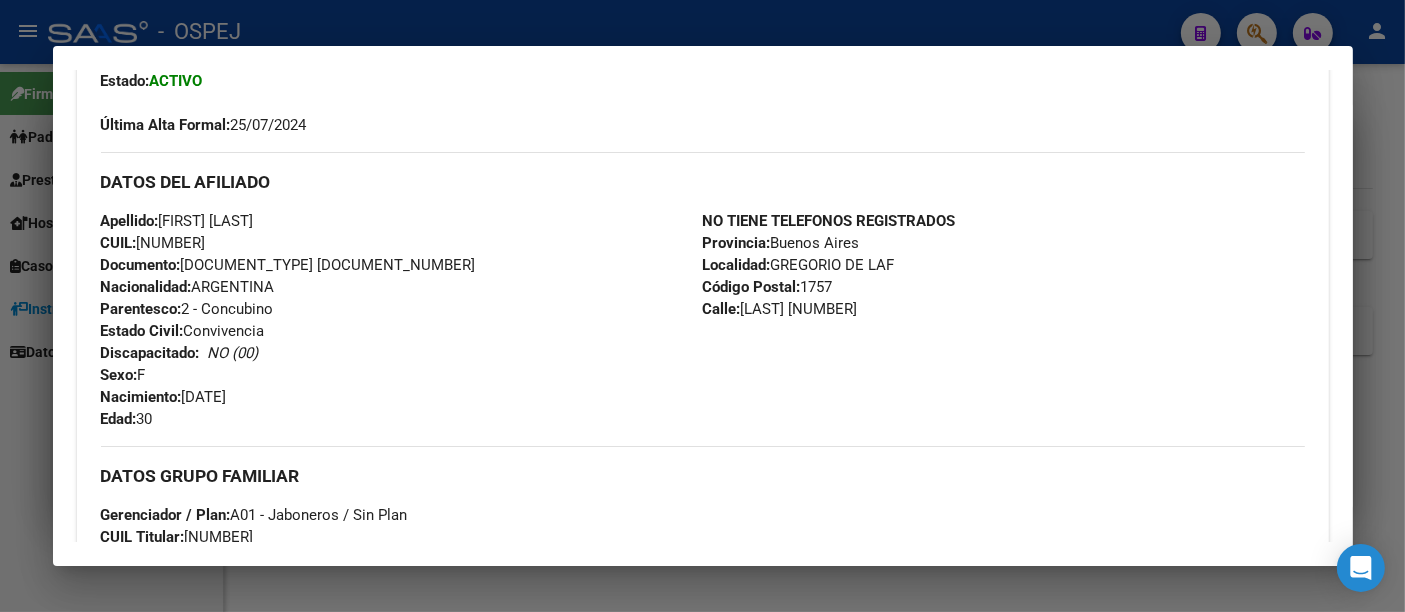 scroll, scrollTop: 555, scrollLeft: 0, axis: vertical 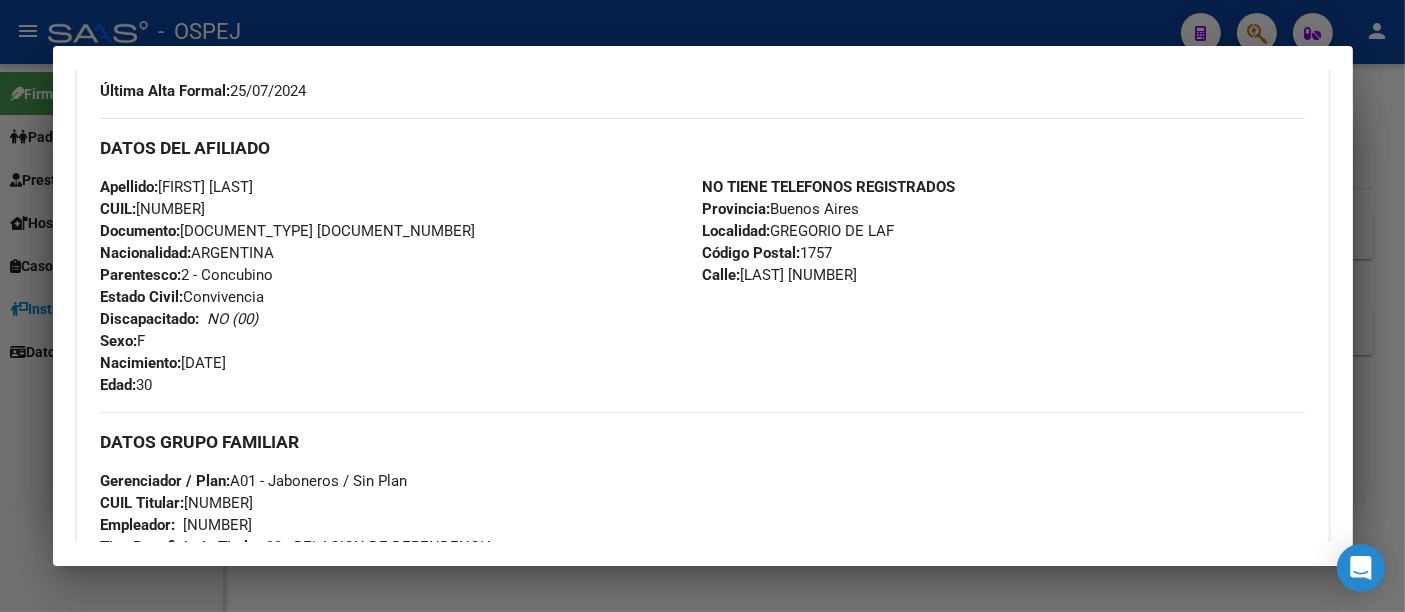 click at bounding box center [702, 306] 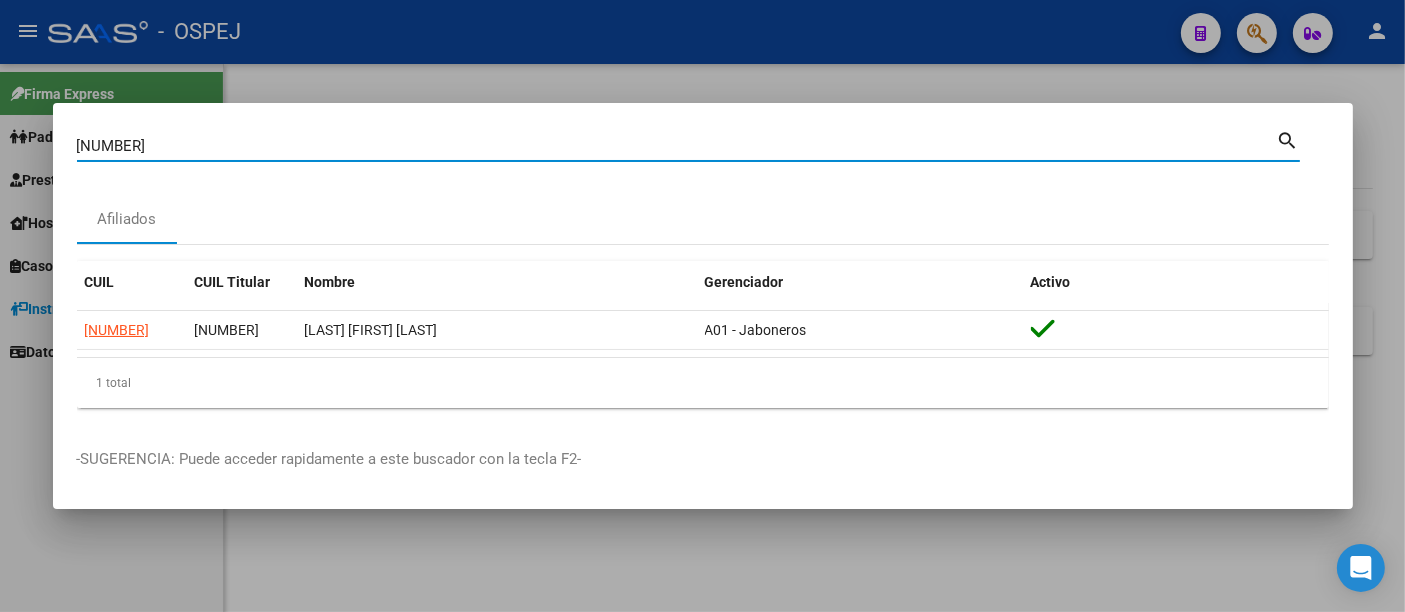 click on "[NUMBER]" at bounding box center (677, 146) 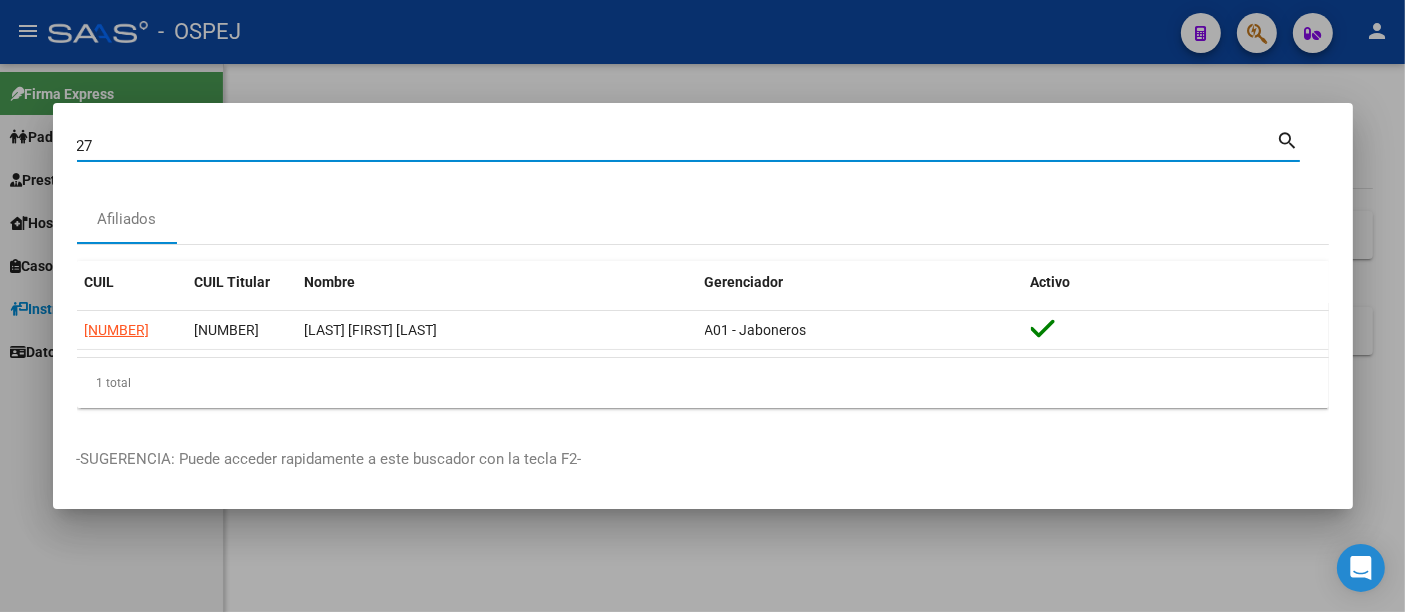 type on "2" 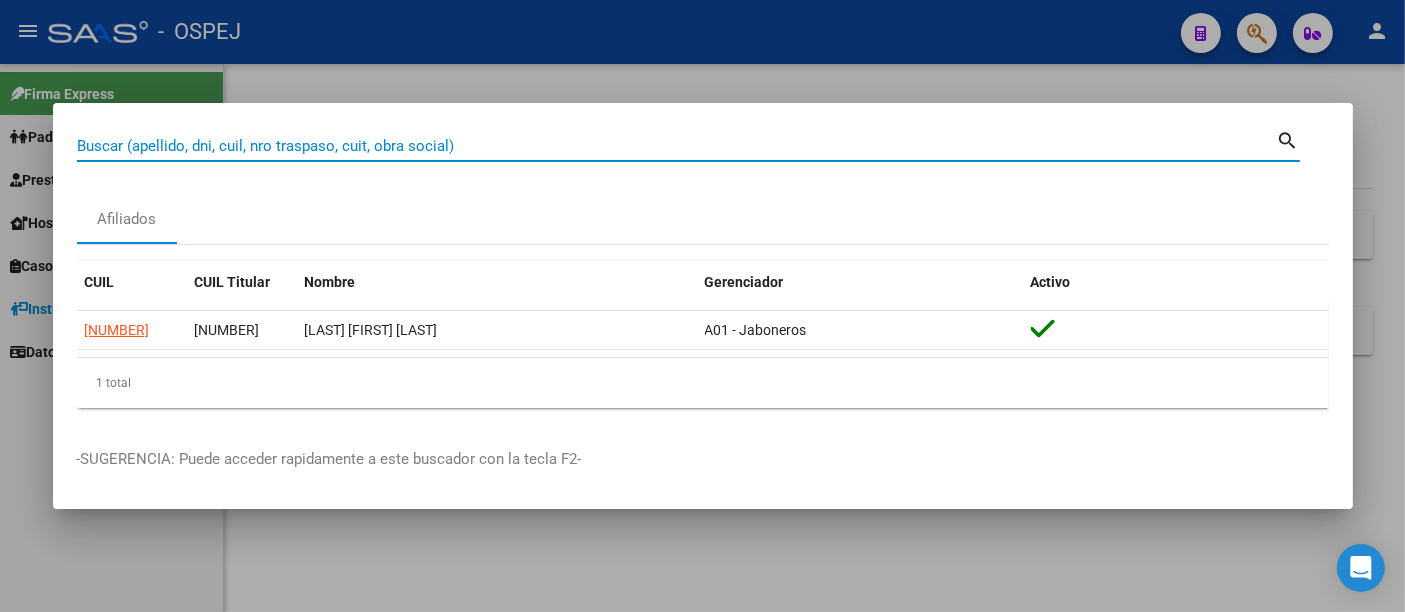 paste on "[NUMBER]" 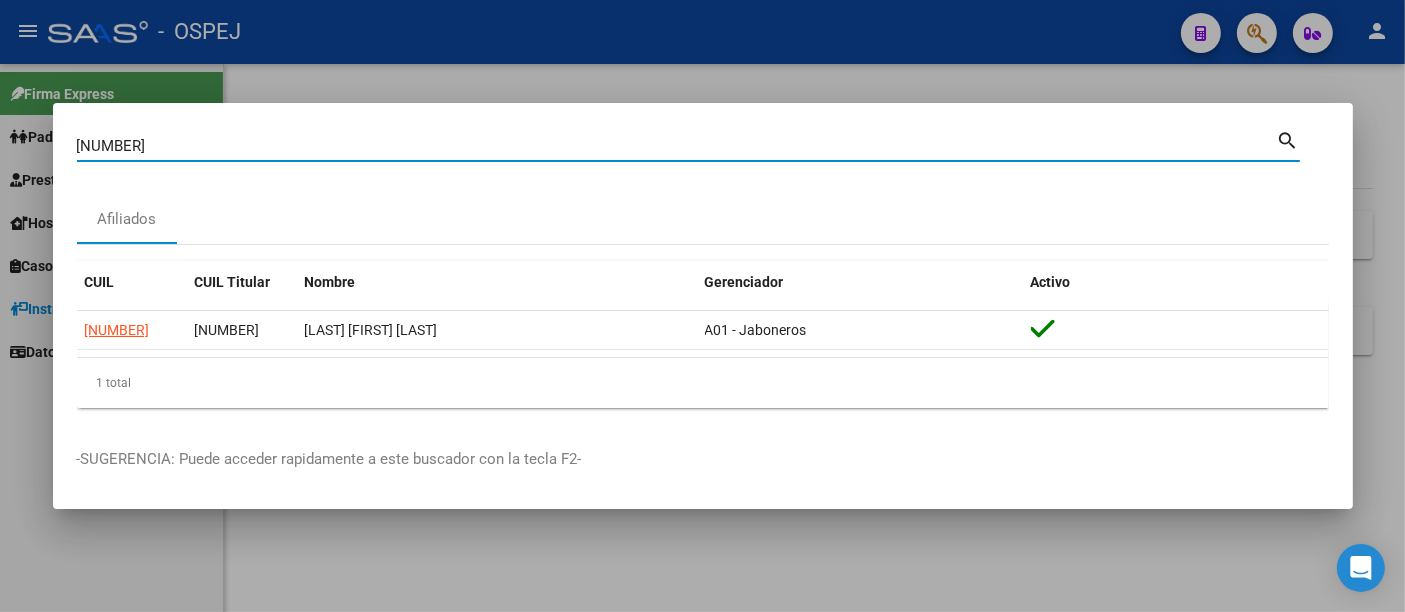 type on "[NUMBER]" 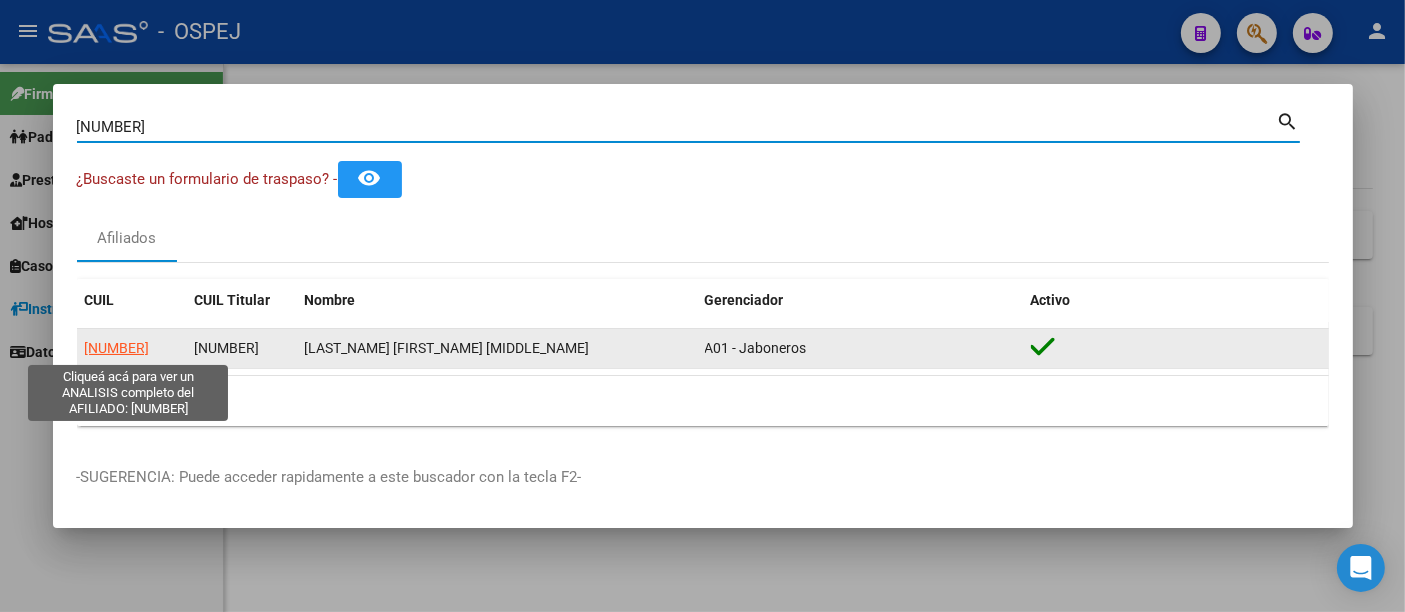 click on "[NUMBER]" 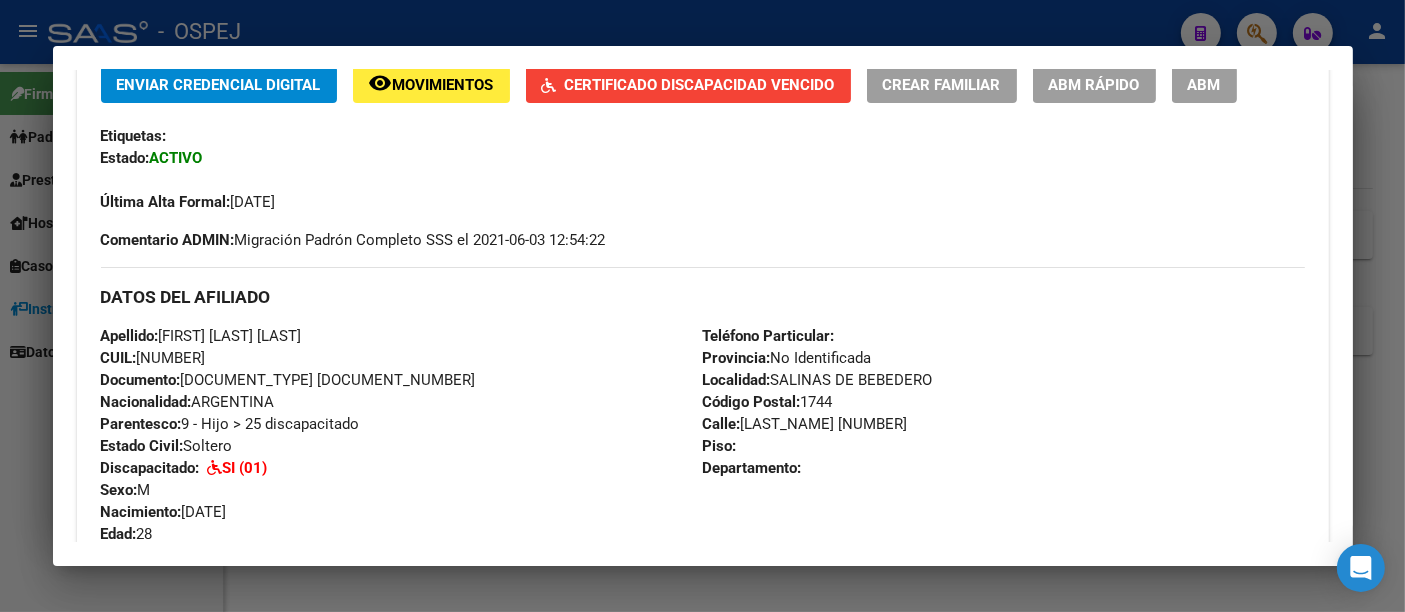 scroll, scrollTop: 555, scrollLeft: 0, axis: vertical 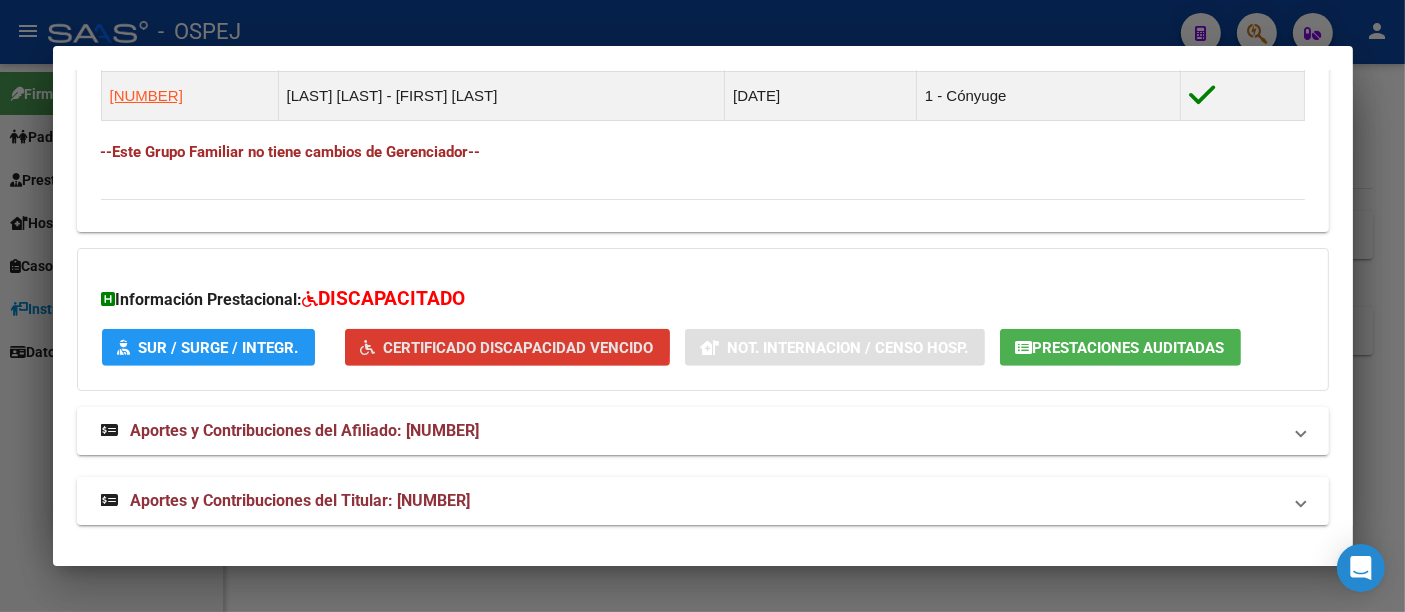 click on "Certificado Discapacidad Vencido" 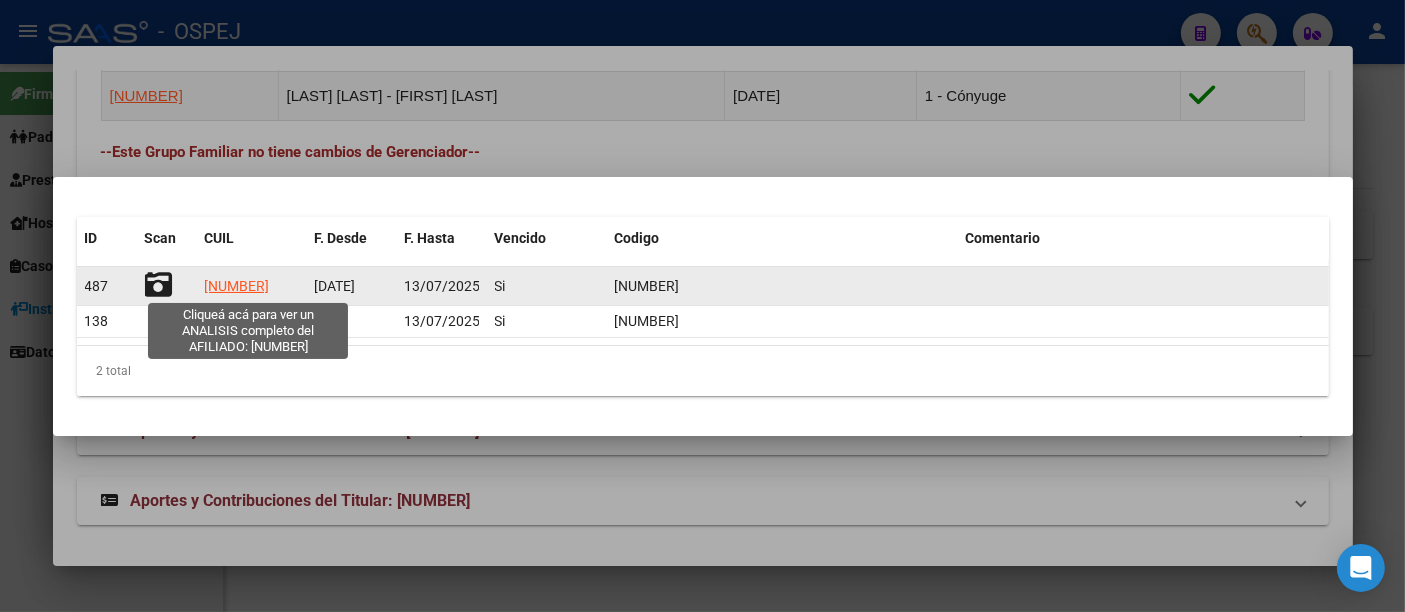 click on "[NUMBER]" 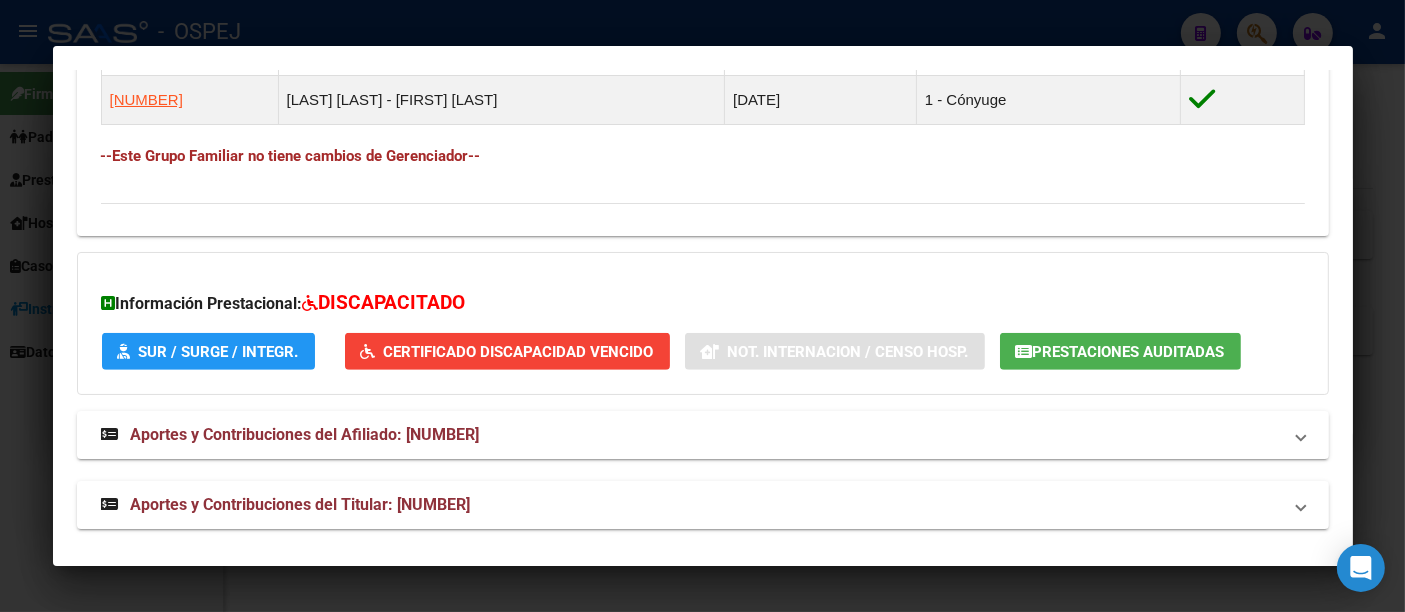 scroll, scrollTop: 1263, scrollLeft: 0, axis: vertical 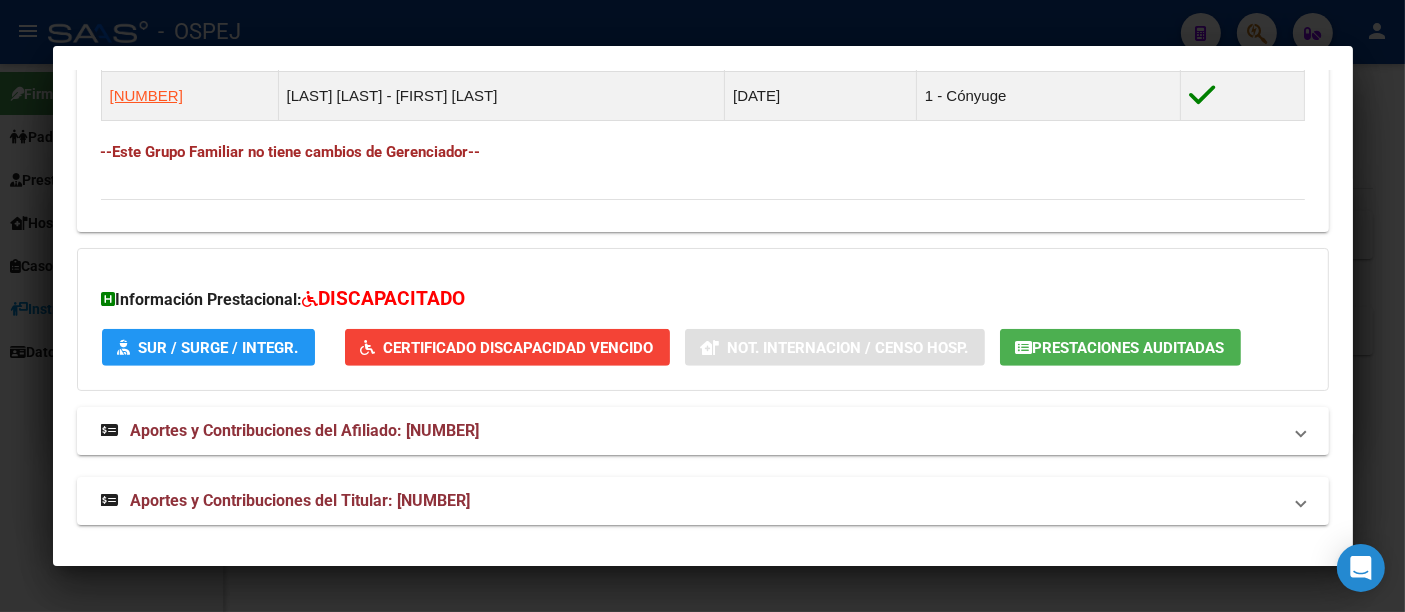 click on "Certificado Discapacidad Vencido" 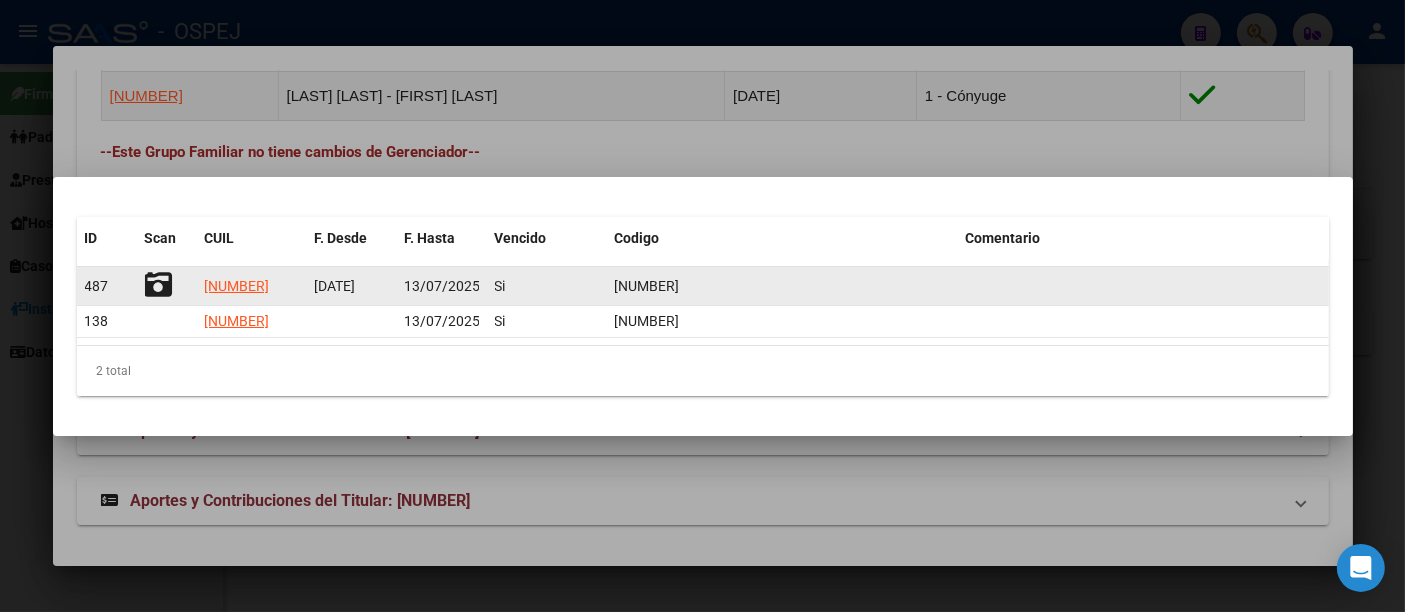 click 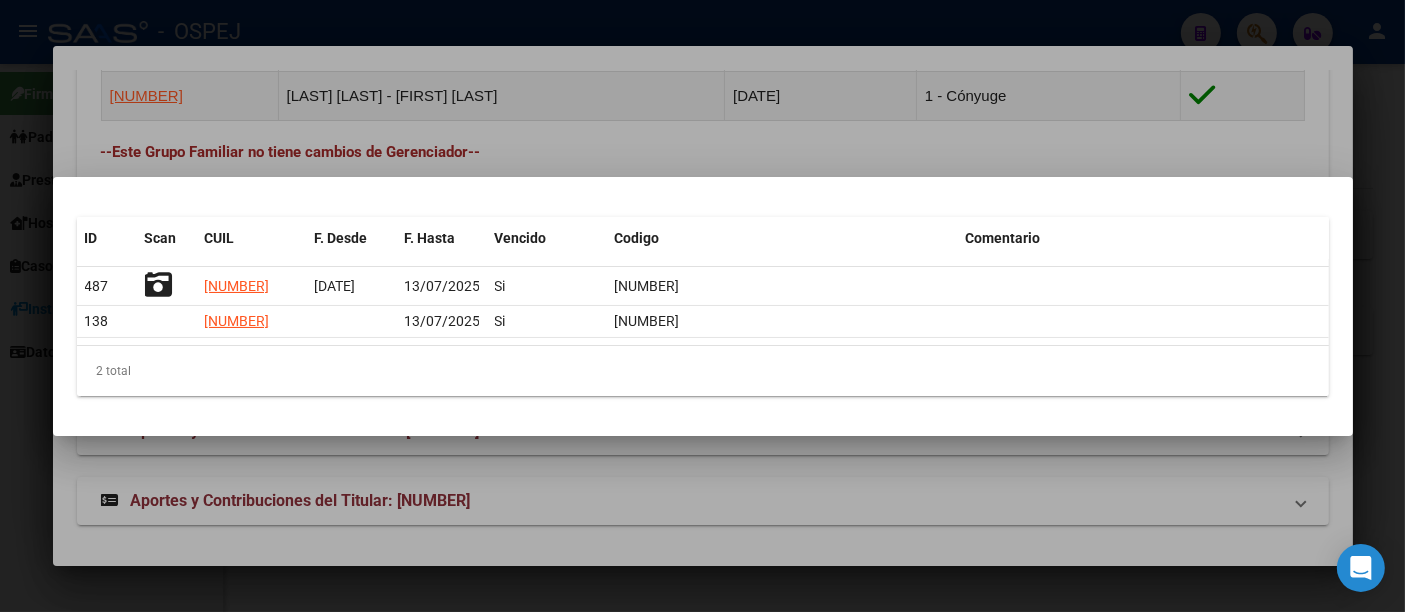 click at bounding box center [702, 306] 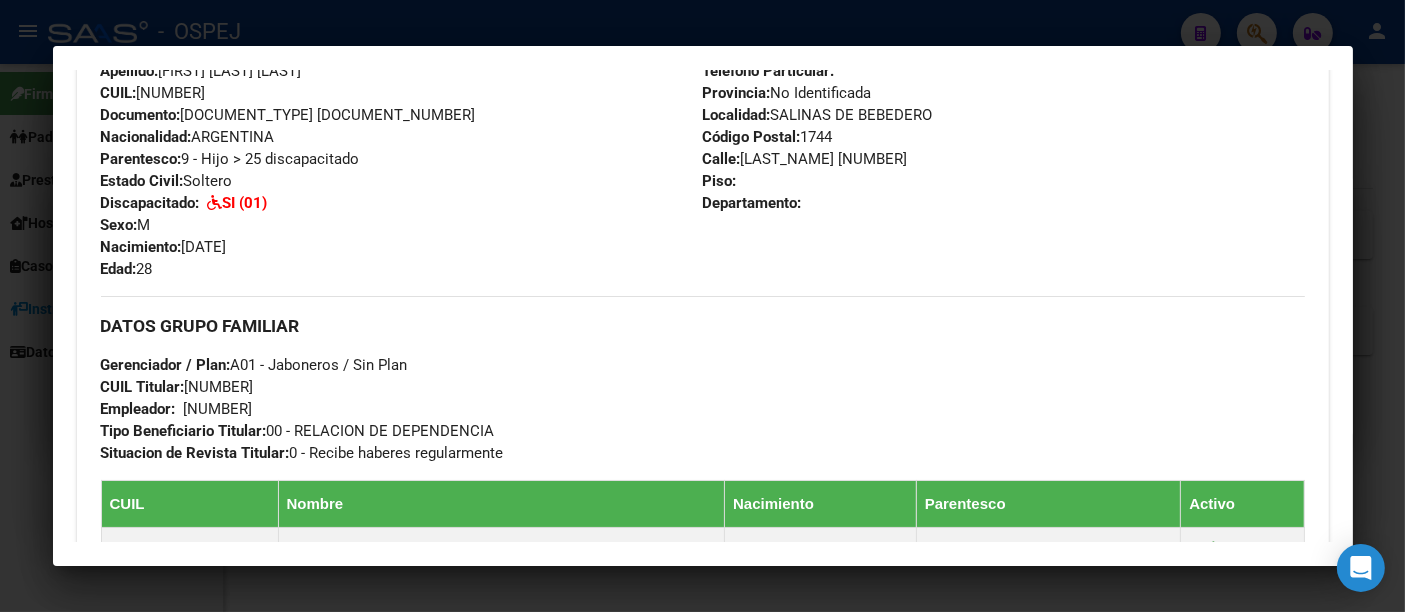 scroll, scrollTop: 819, scrollLeft: 0, axis: vertical 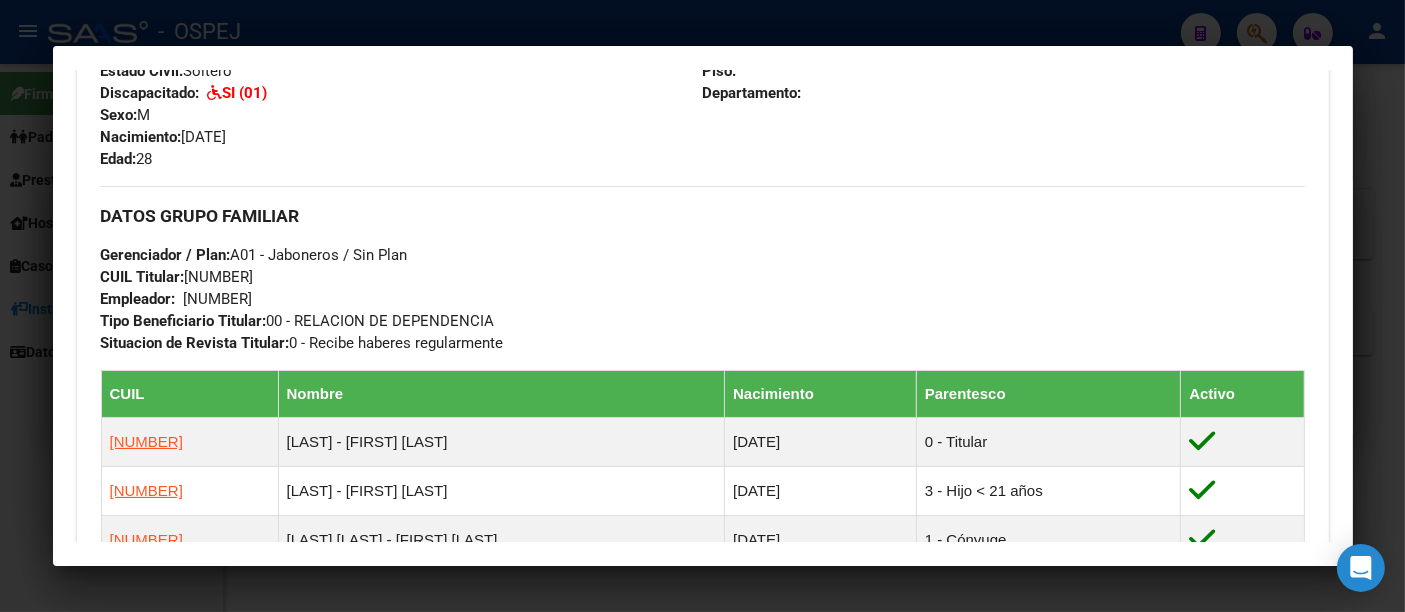 click on "[NUMBER]" at bounding box center [218, 299] 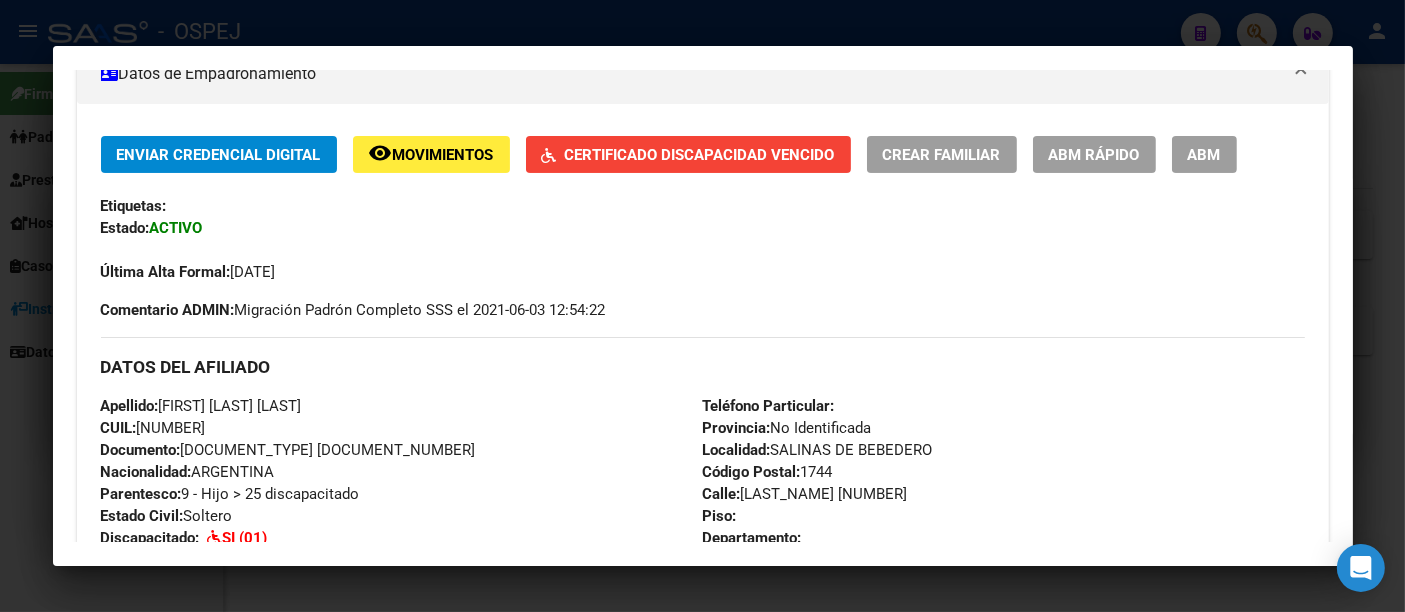 scroll, scrollTop: 0, scrollLeft: 0, axis: both 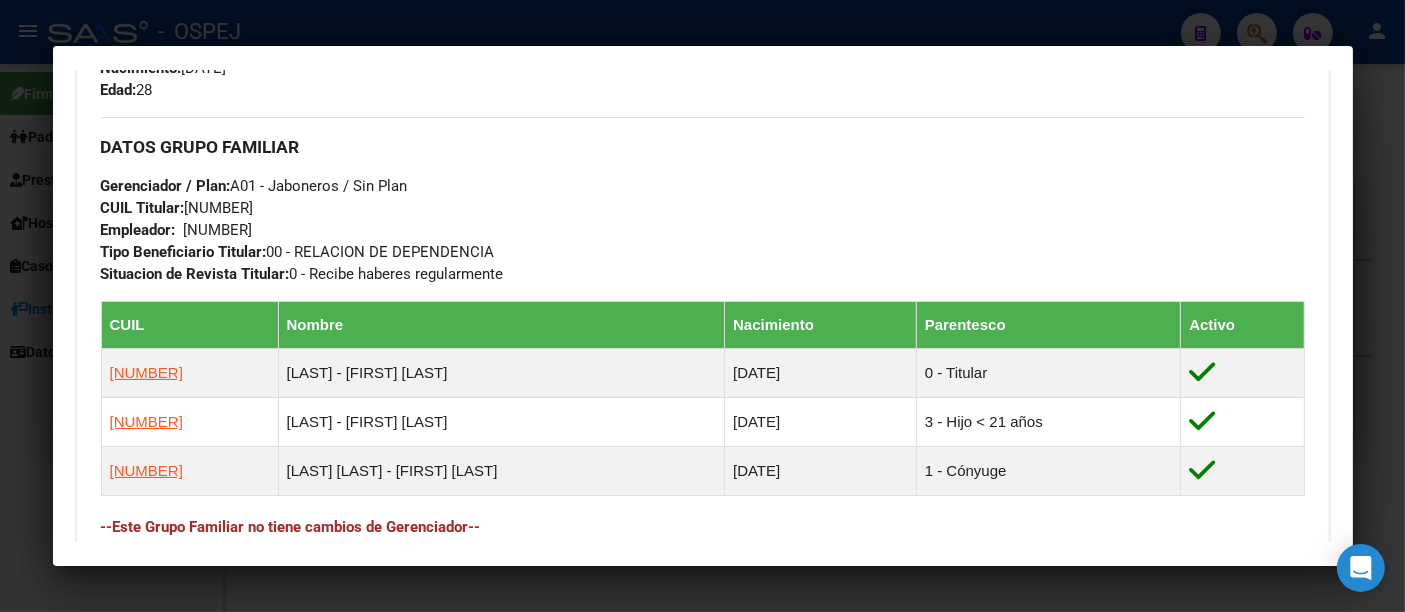 click at bounding box center [702, 306] 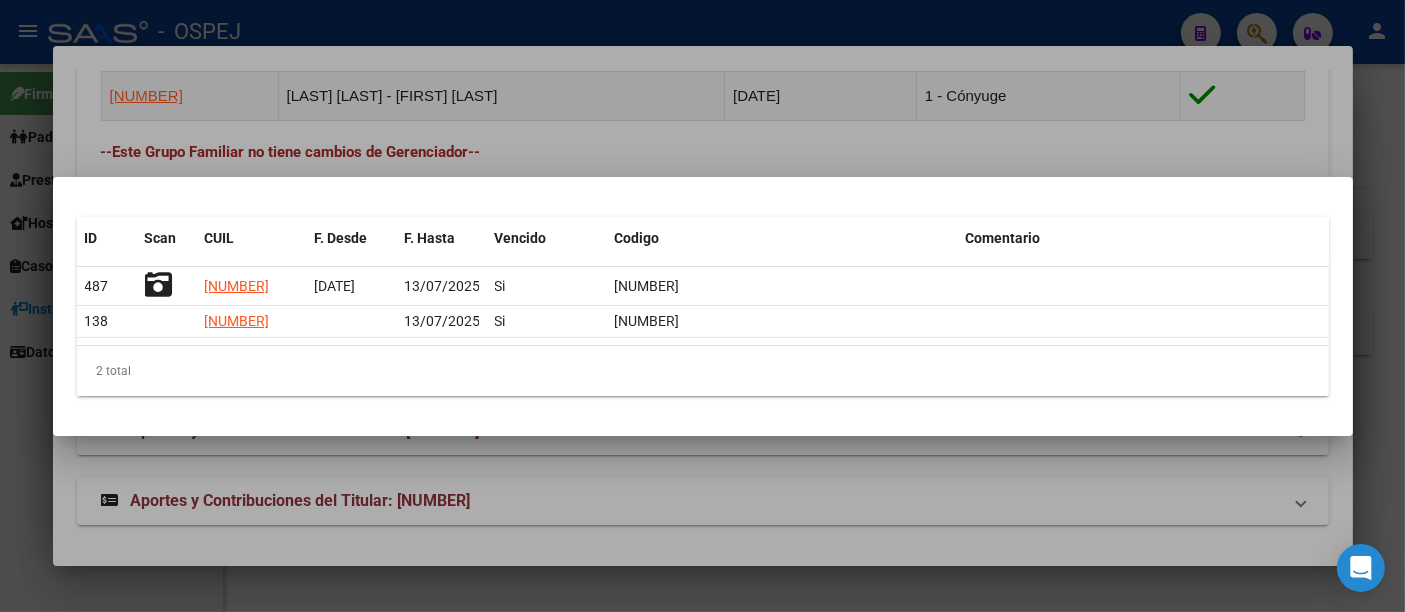 click at bounding box center (702, 306) 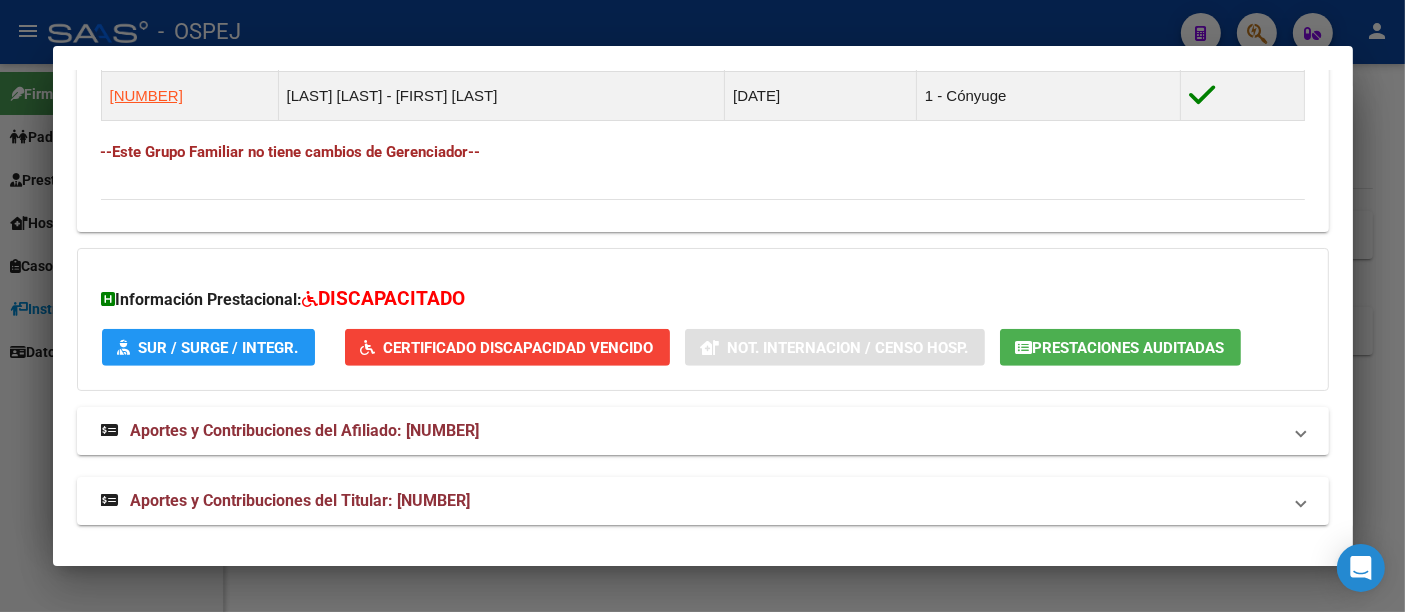 drag, startPoint x: 481, startPoint y: 1, endPoint x: 473, endPoint y: 20, distance: 20.615528 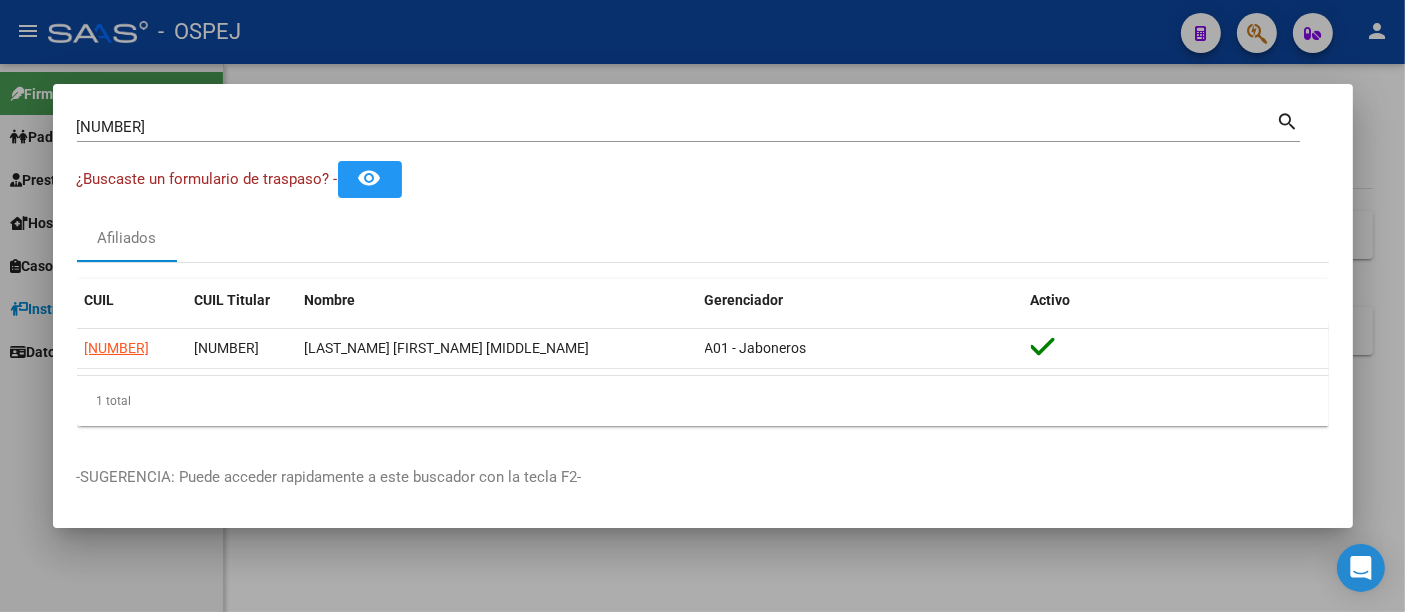 click at bounding box center (702, 306) 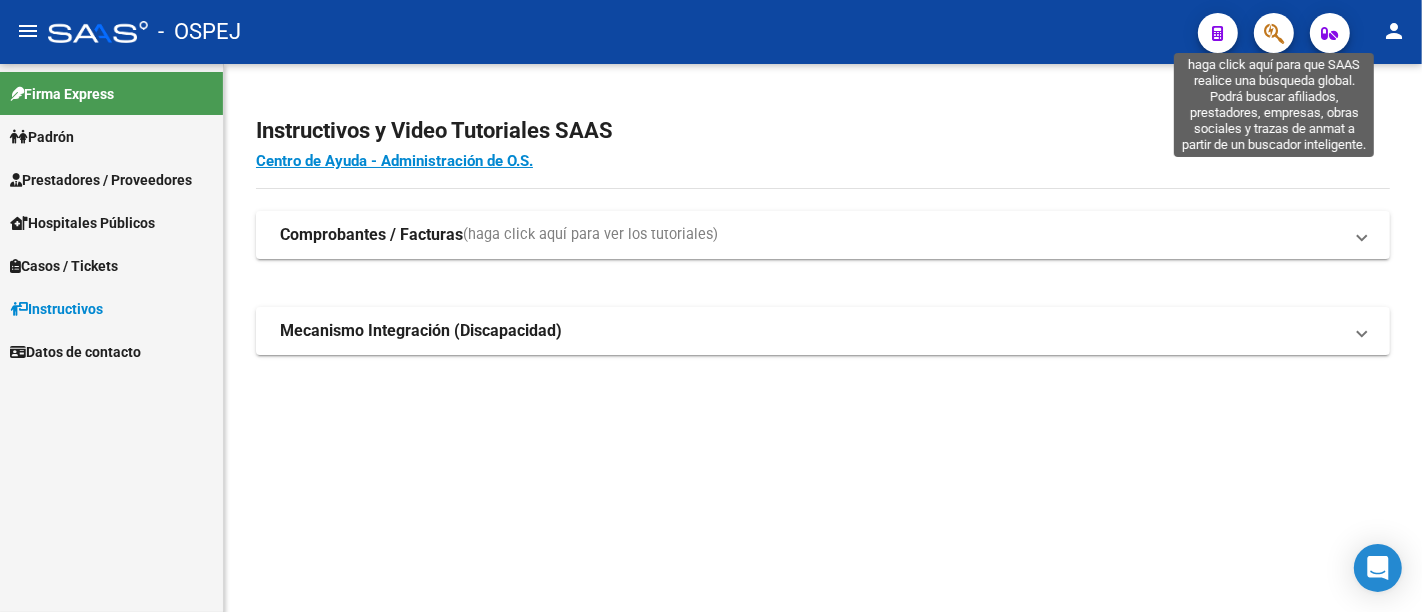 click 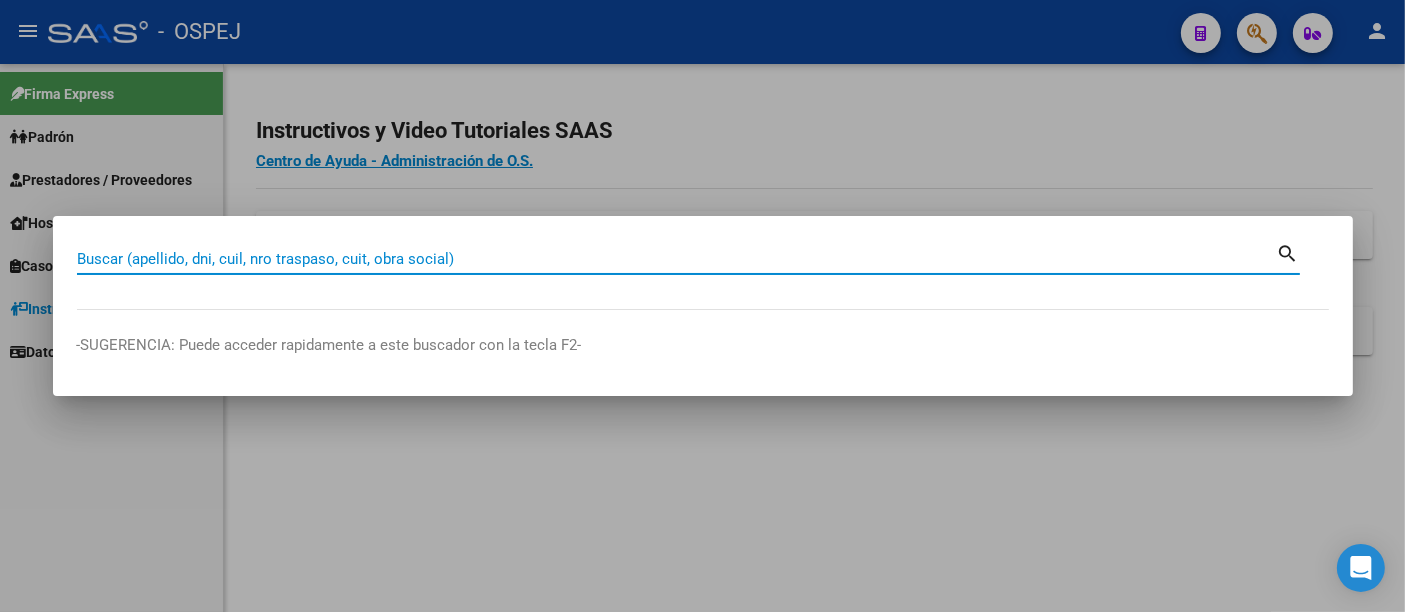 paste on "[NUMBER]" 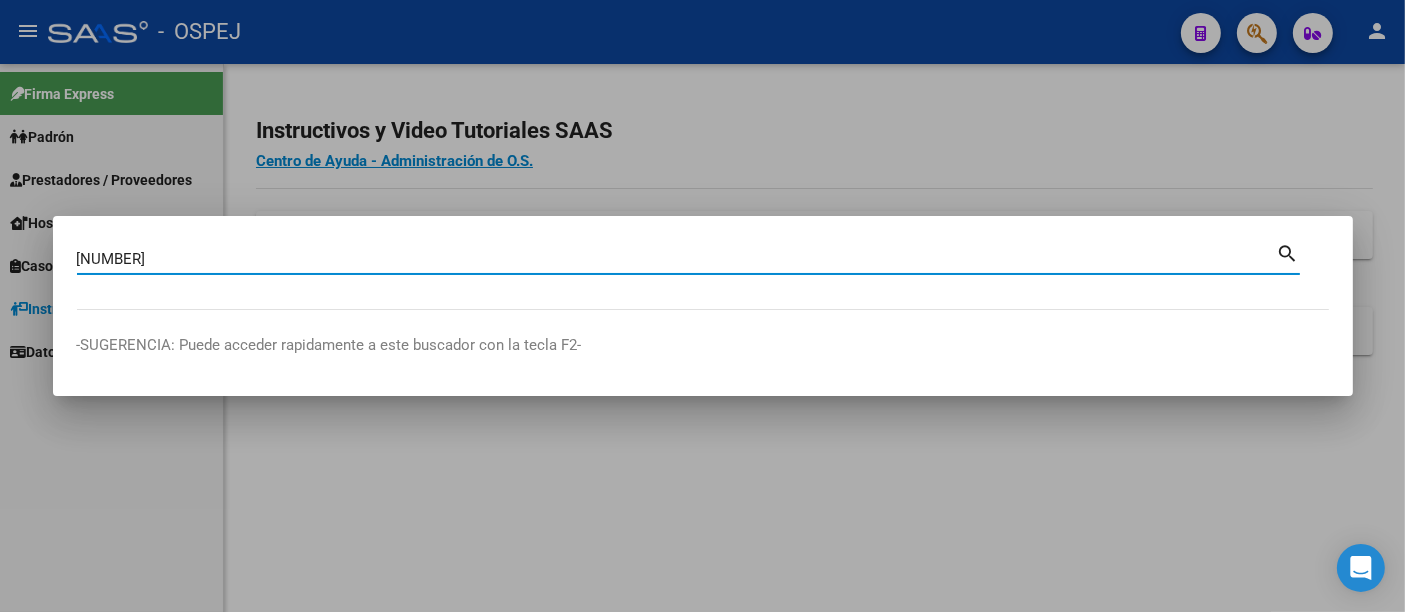 type on "[NUMBER]" 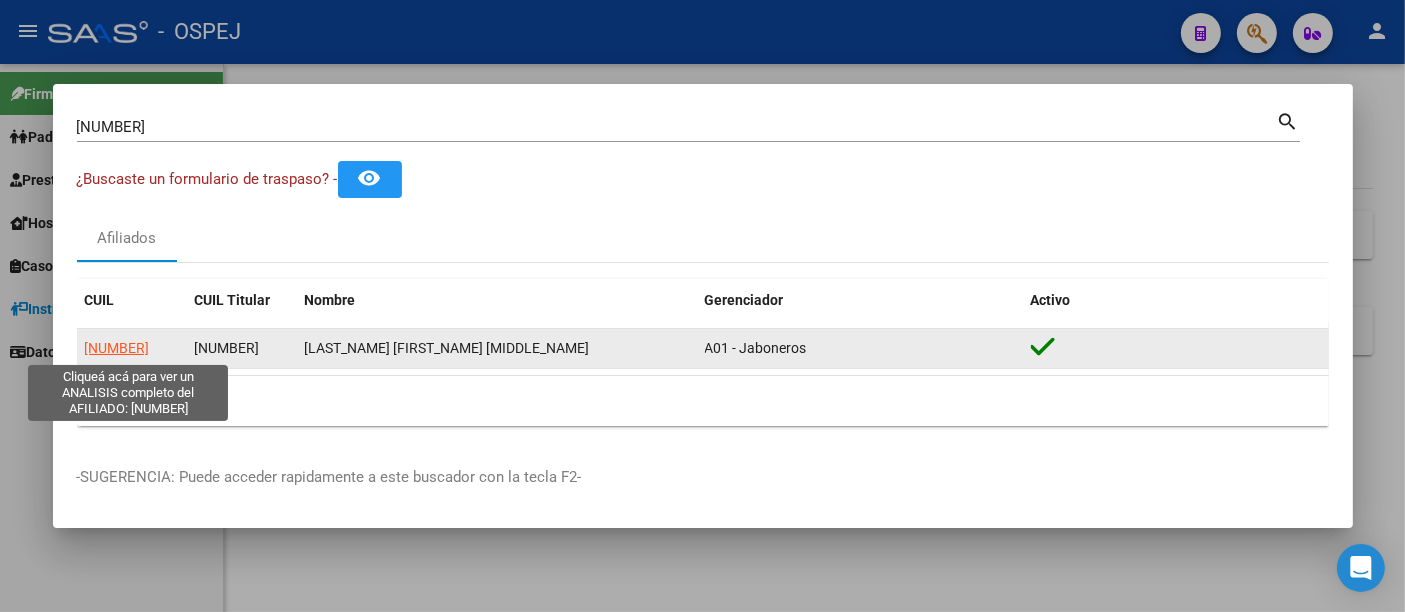 click on "[NUMBER]" 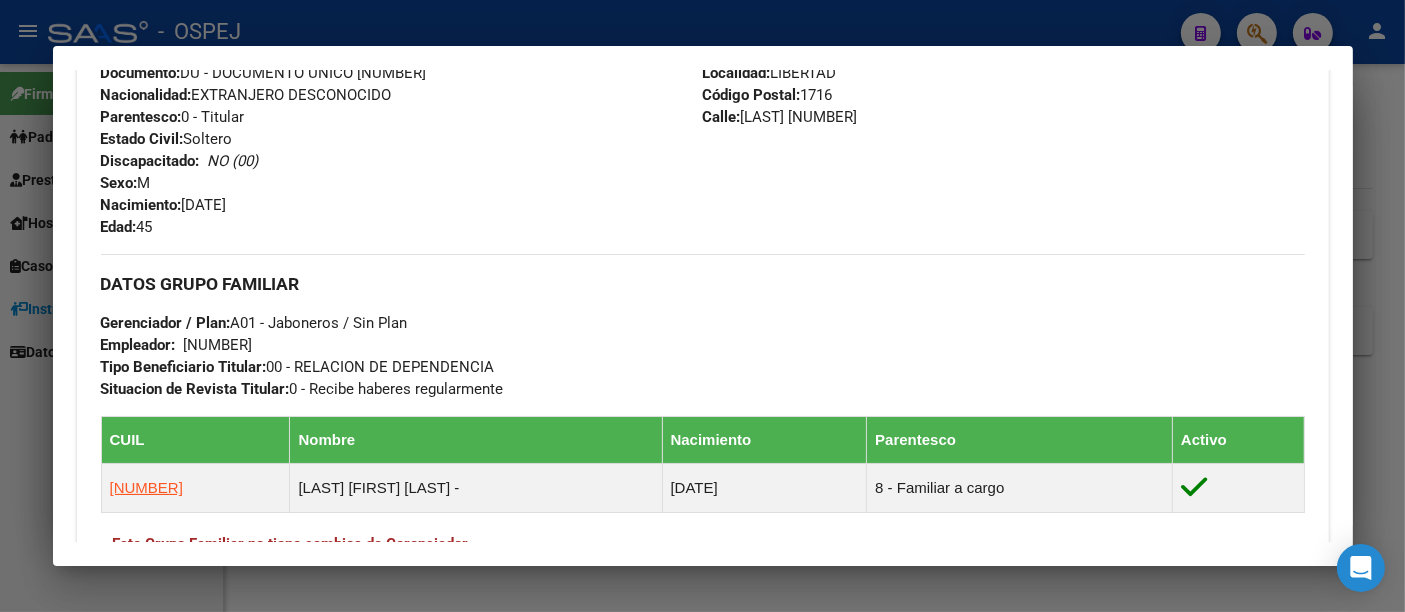 scroll, scrollTop: 888, scrollLeft: 0, axis: vertical 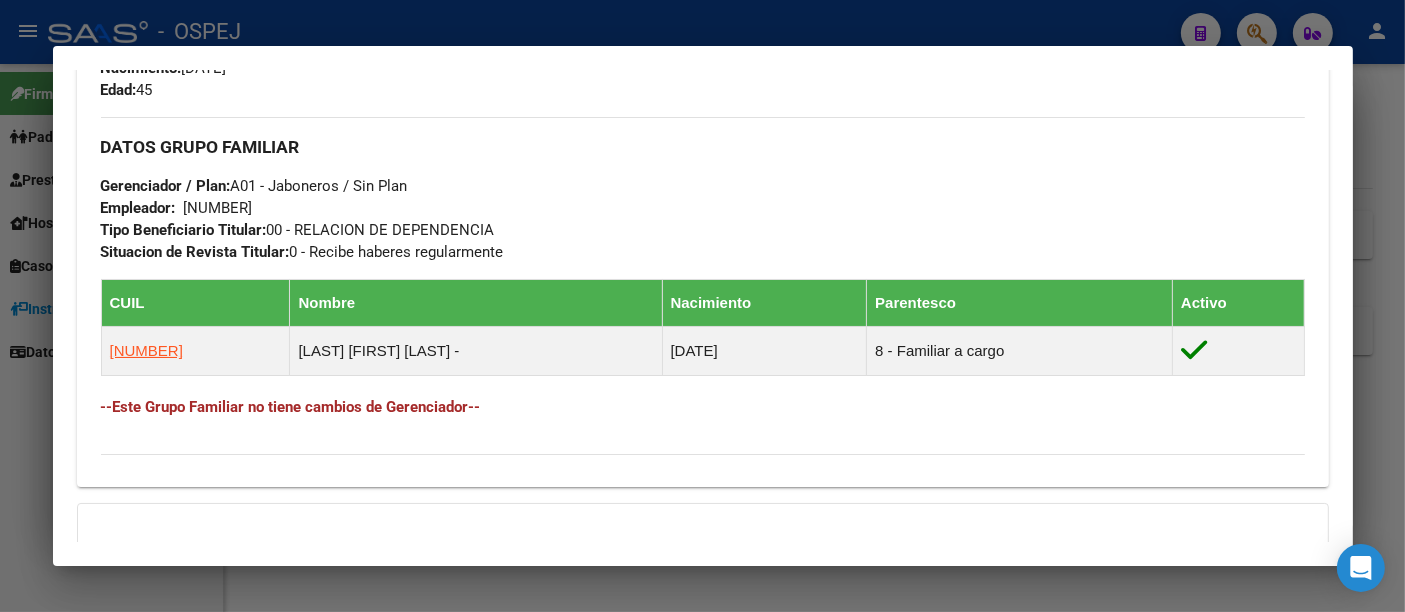 click on "[NUMBER]" at bounding box center (218, 208) 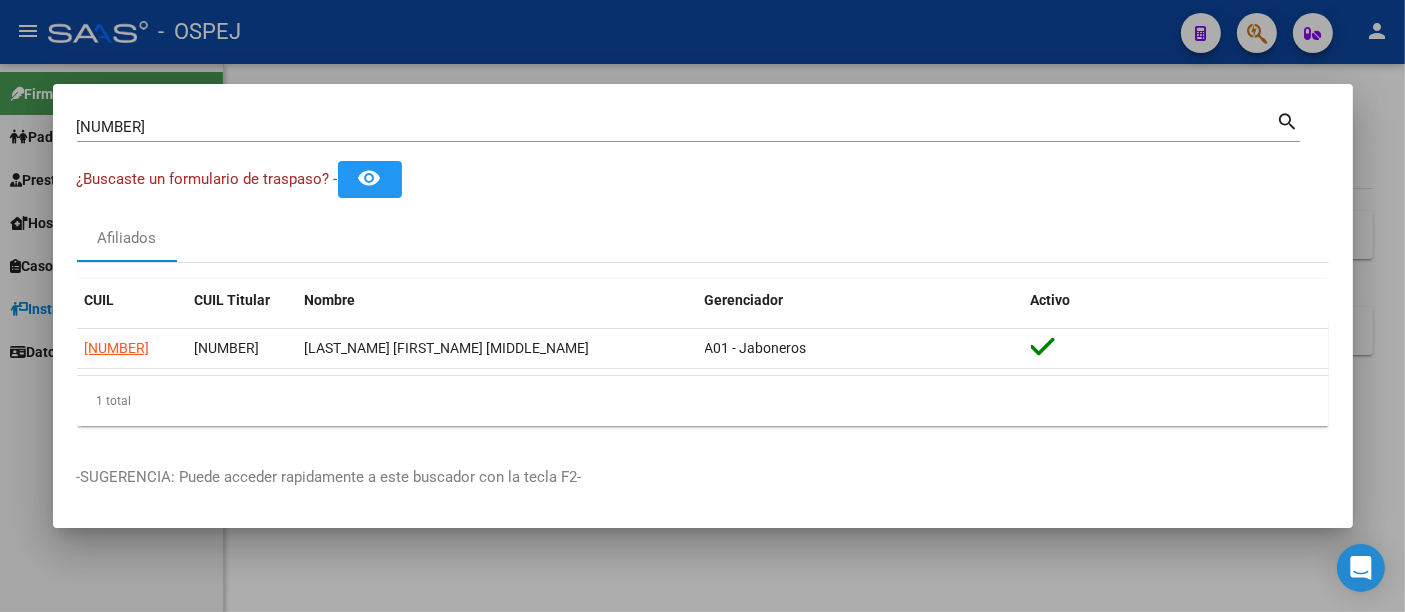 click at bounding box center [702, 306] 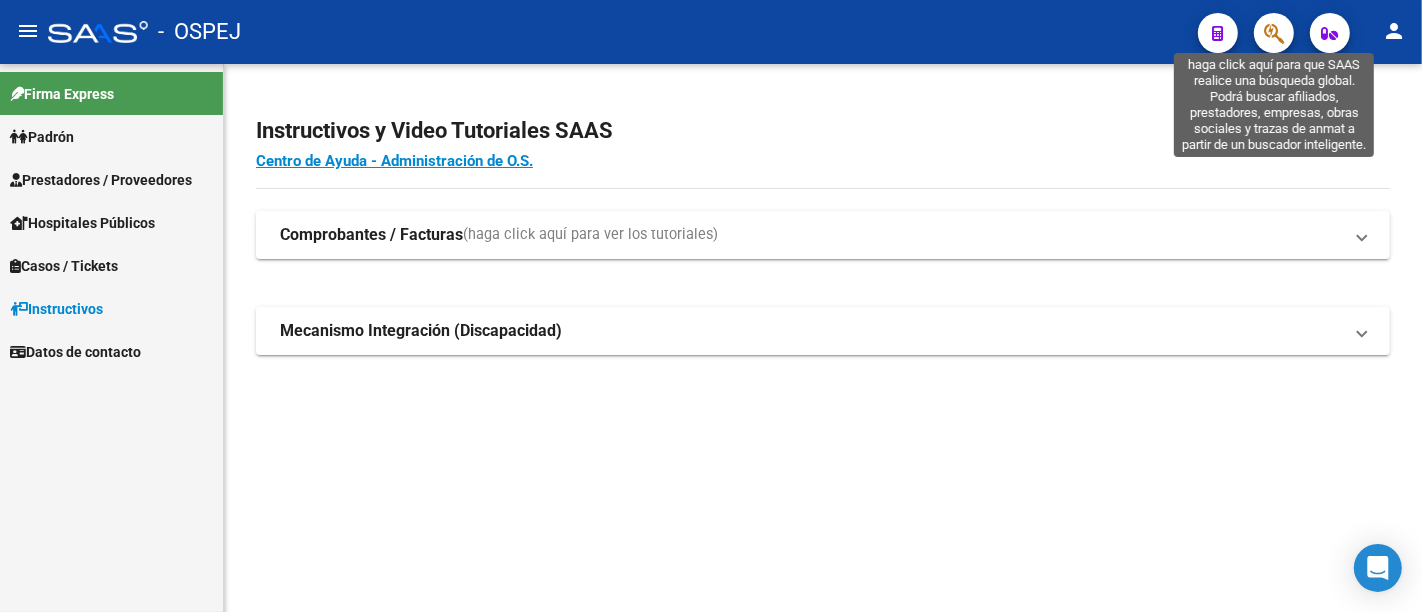 click 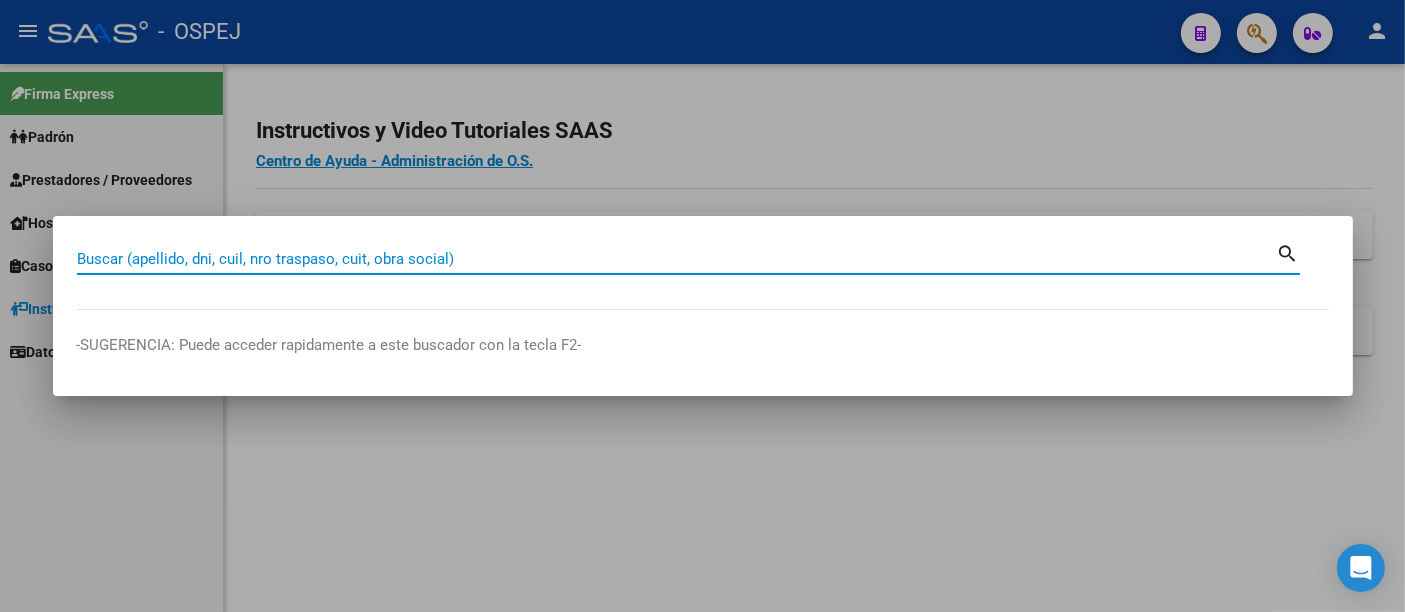 paste on "[NUMBER]" 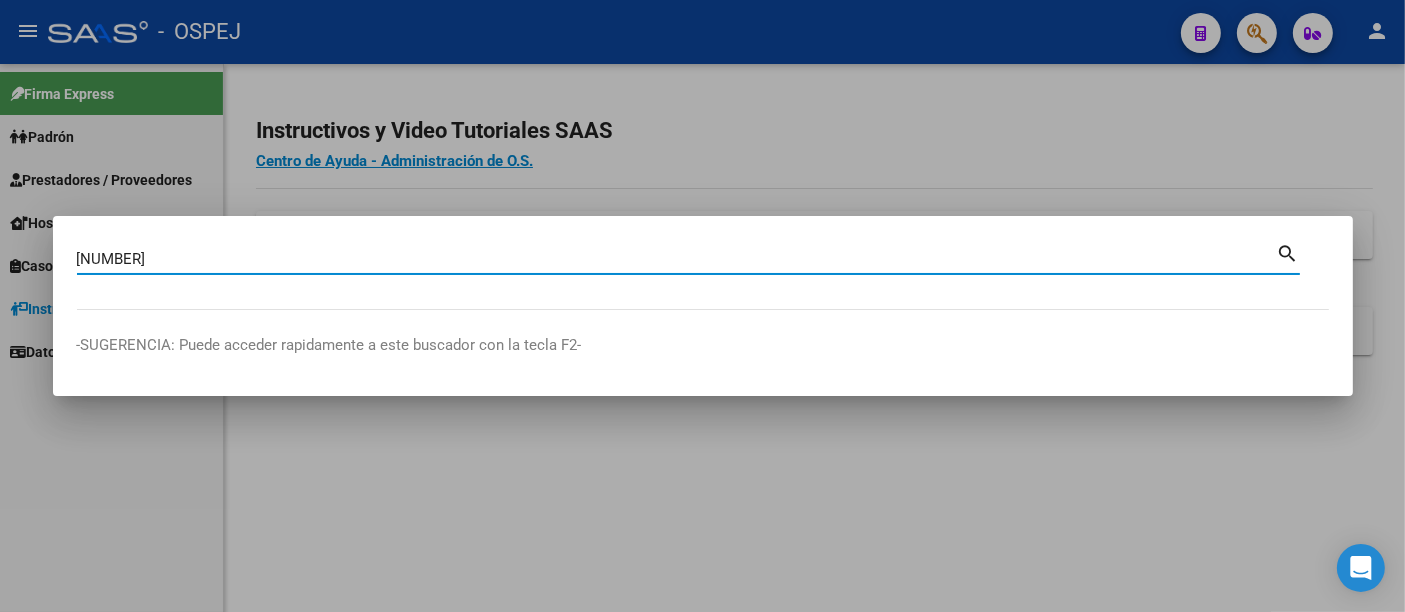 type on "[NUMBER]" 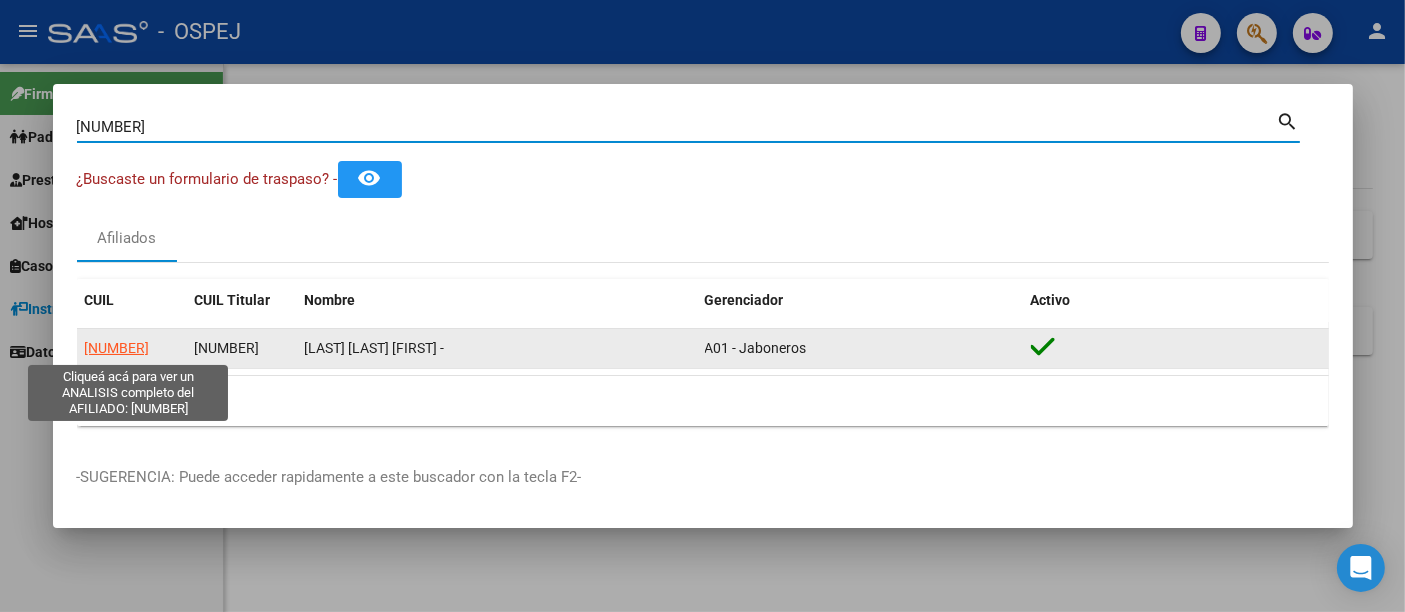 click on "[NUMBER]" 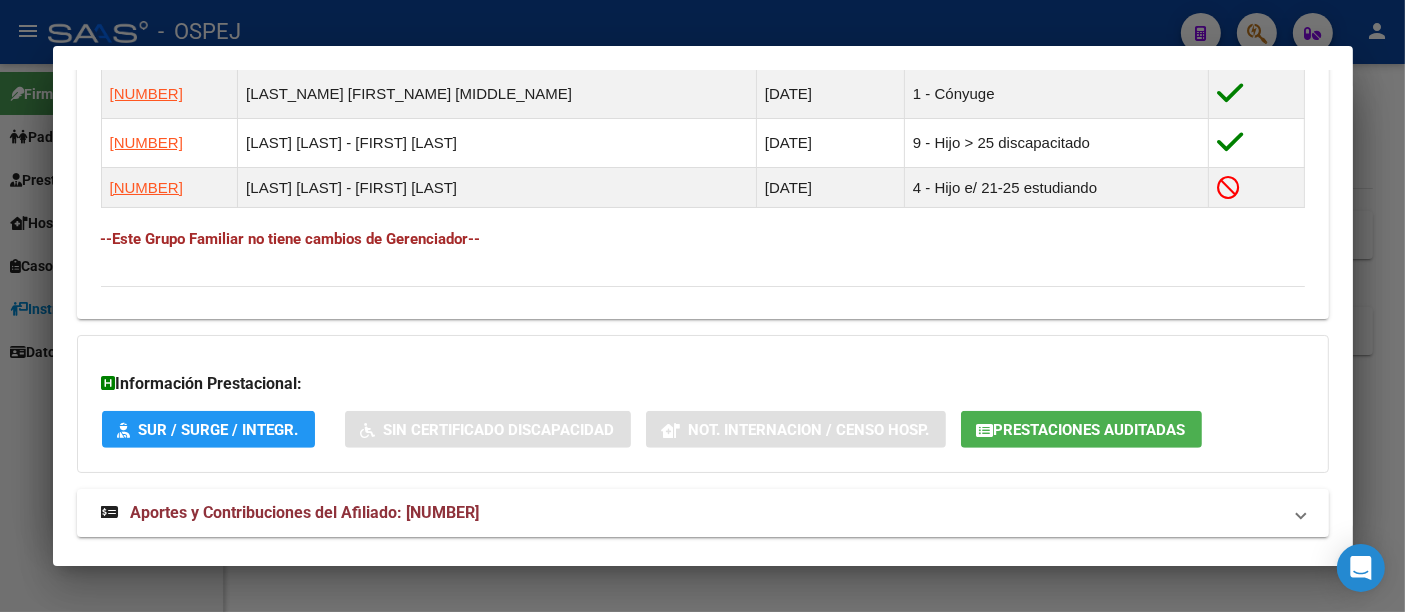 scroll, scrollTop: 1202, scrollLeft: 0, axis: vertical 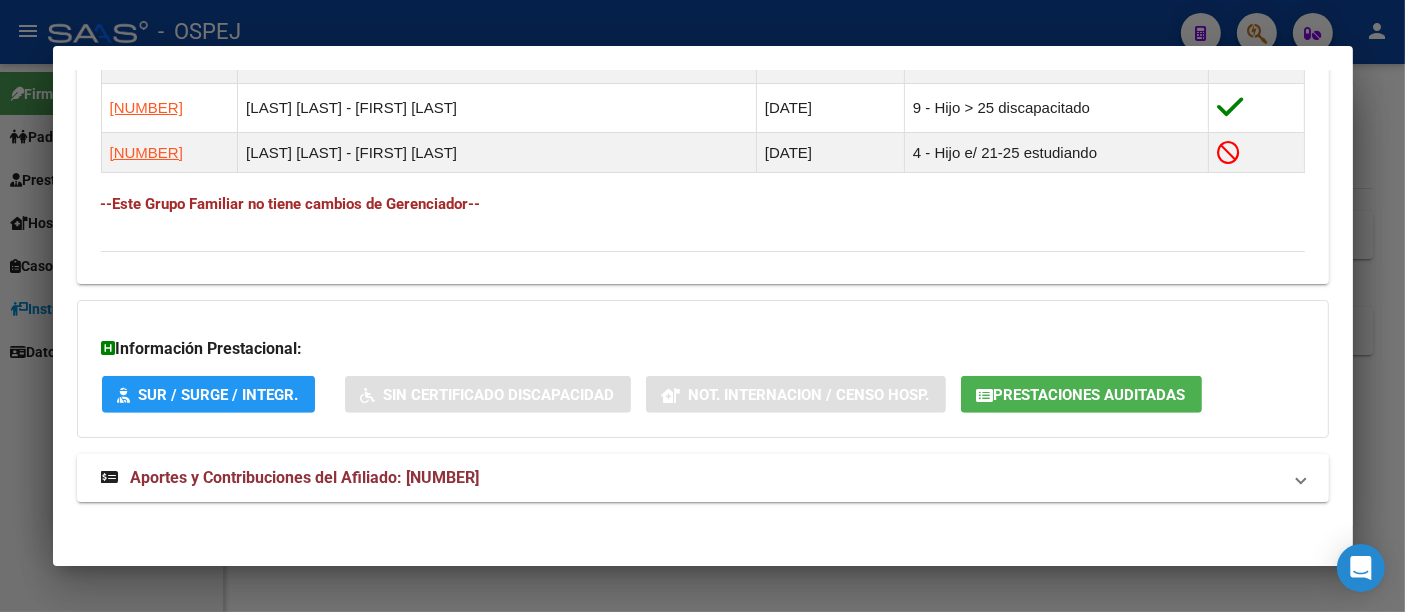 click on "Prestaciones Auditadas" 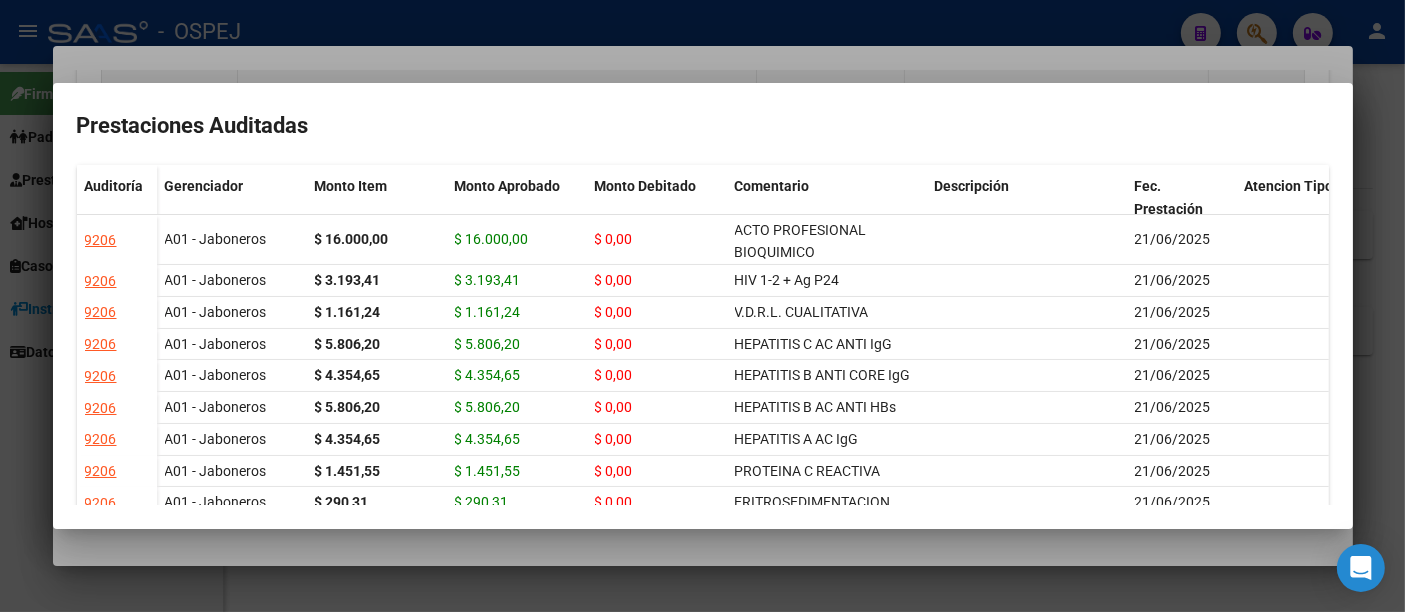 click at bounding box center [702, 306] 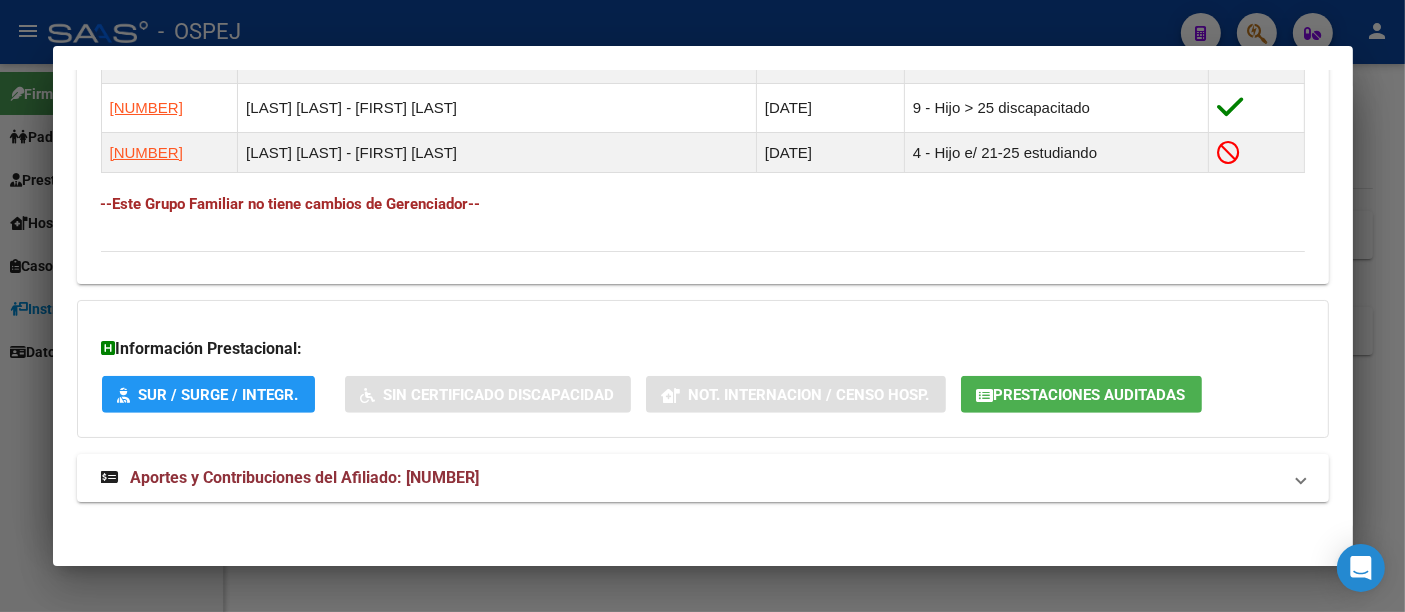 click on "Análisis Afiliado - CUIL:  [NUMBER] DATOS PADRÓN ÁGIL:  [LAST] [LAST] [FIRST] -     |   ACTIVO   |     AFILIADO TITULAR  Datos Personales y Afiliatorios según Entes Externos: SSS FTP ARCA Padrón ARCA Impuestos Organismos Ext.   No hay casos -> Crear
Gerenciador:      A01 - Jaboneros Atención telefónica: Atención emergencias: Otros Datos Útiles:    Datos de Empadronamiento  Enviar Credencial Digital remove_red_eye Movimientos    Sin Certificado Discapacidad Crear Familiar ABM Rápido ABM Etiquetas: Estado: ACTIVO Última Alta Formal:  [DATE] Ultimo Tipo Movimiento Alta:  ALTA desde el Padrón Entregado x SSS Comentario ADMIN:  Migración Padrón Completo SSS el 2021-06-03 12:54:06 DATOS DEL AFILIADO Apellido:   [LAST] [LAST] [FIRST]             CUIL:  [NUMBER] Documento:  DU - DOCUMENTO UNICO [NUMBER]  Nacionalidad:  EXTRANJERO DESCONOCIDO Parentesco:  0 - Titular Estado Civil:  Soltero Discapacitado:    NO (00) Sexo:  F Nacimiento:  [DATE] Edad:  47  Provincia:" at bounding box center (703, 306) 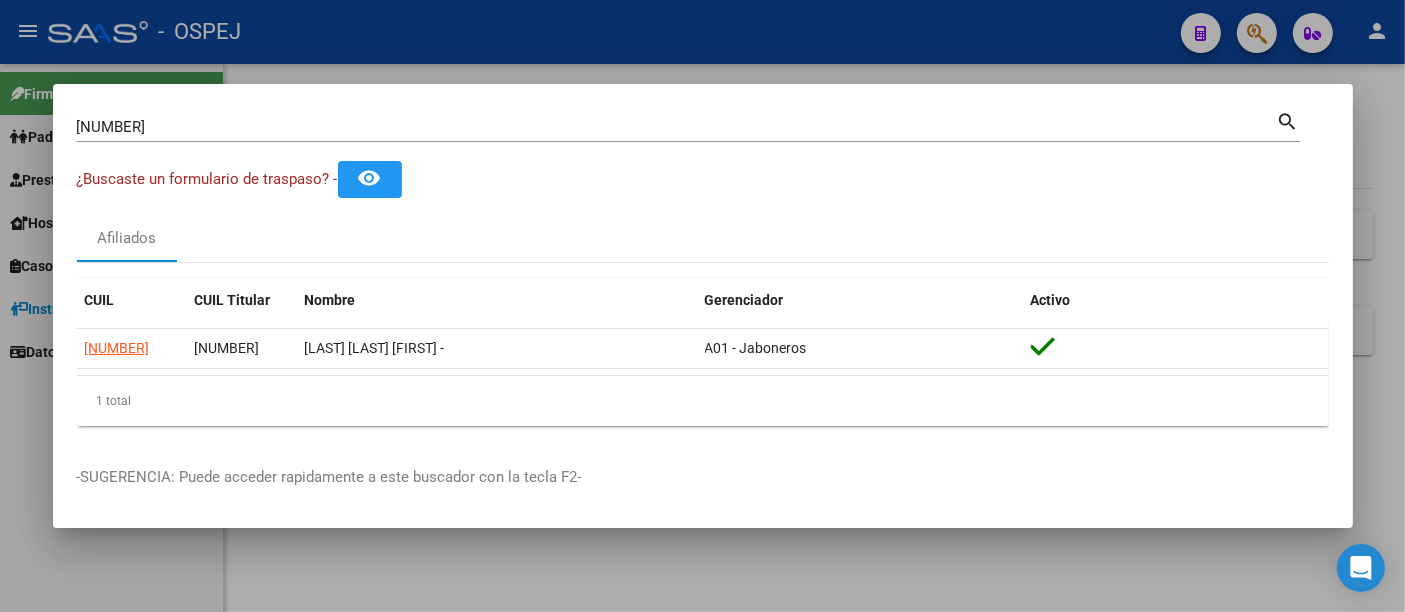 click on "[NUMBER]" at bounding box center (677, 127) 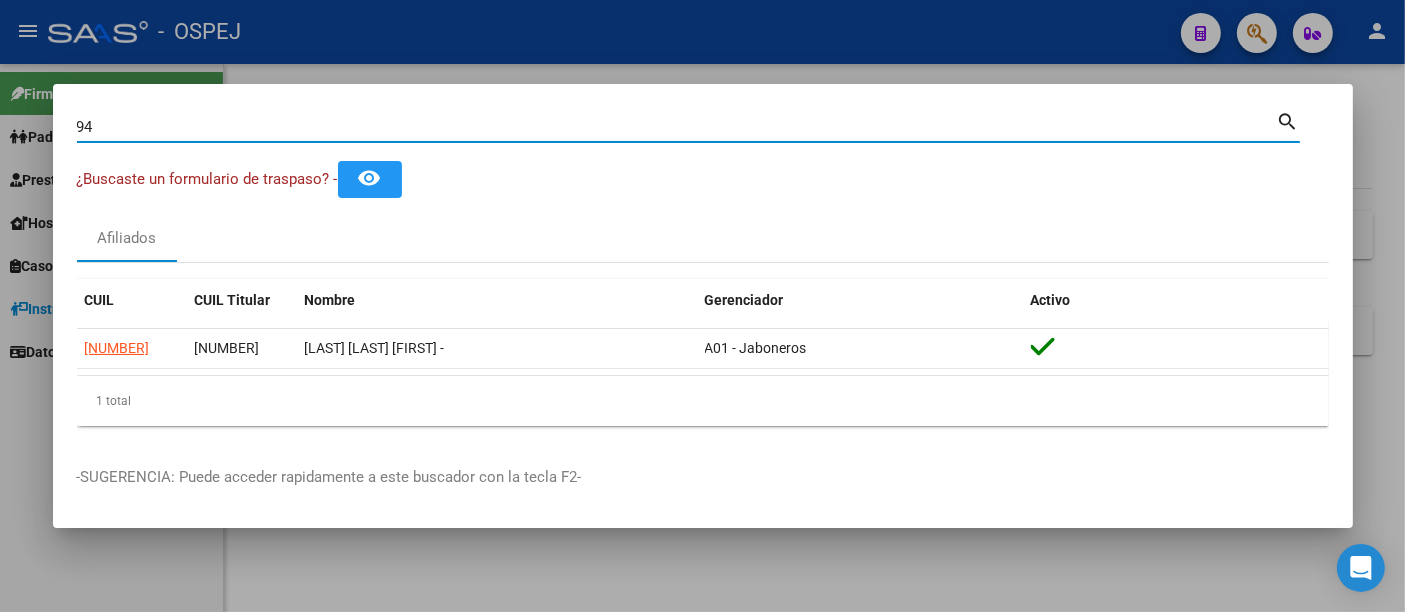 type on "9" 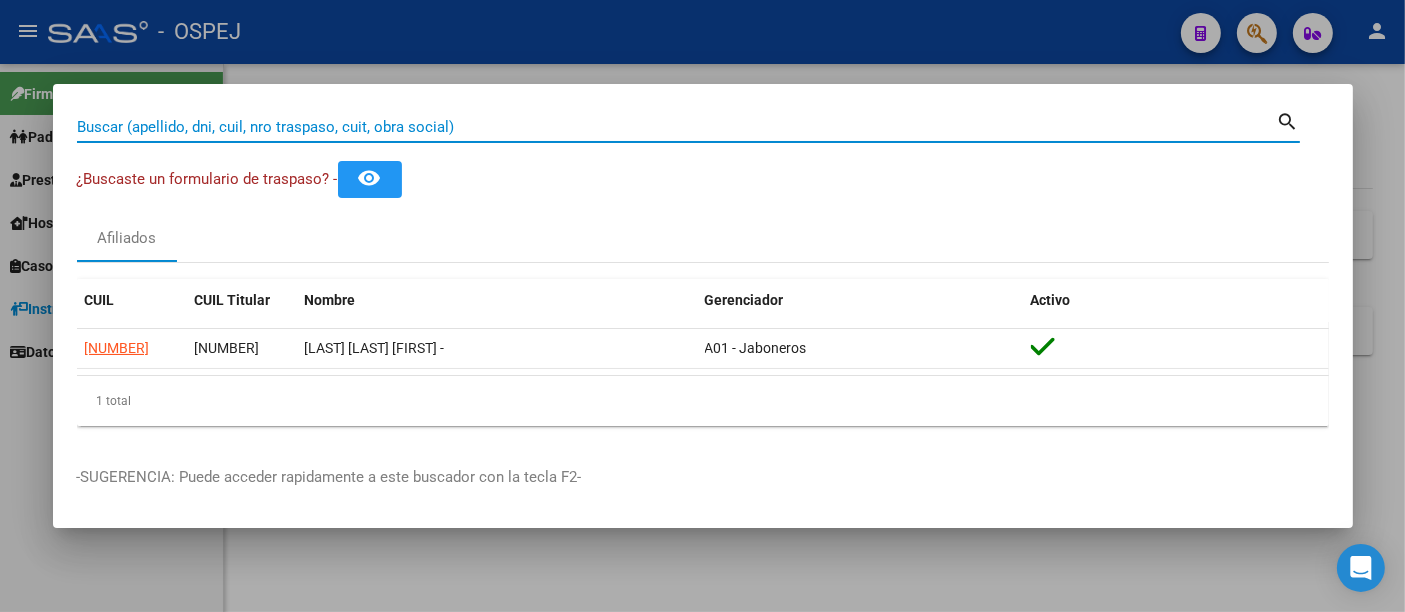 paste on "[NUMBER]" 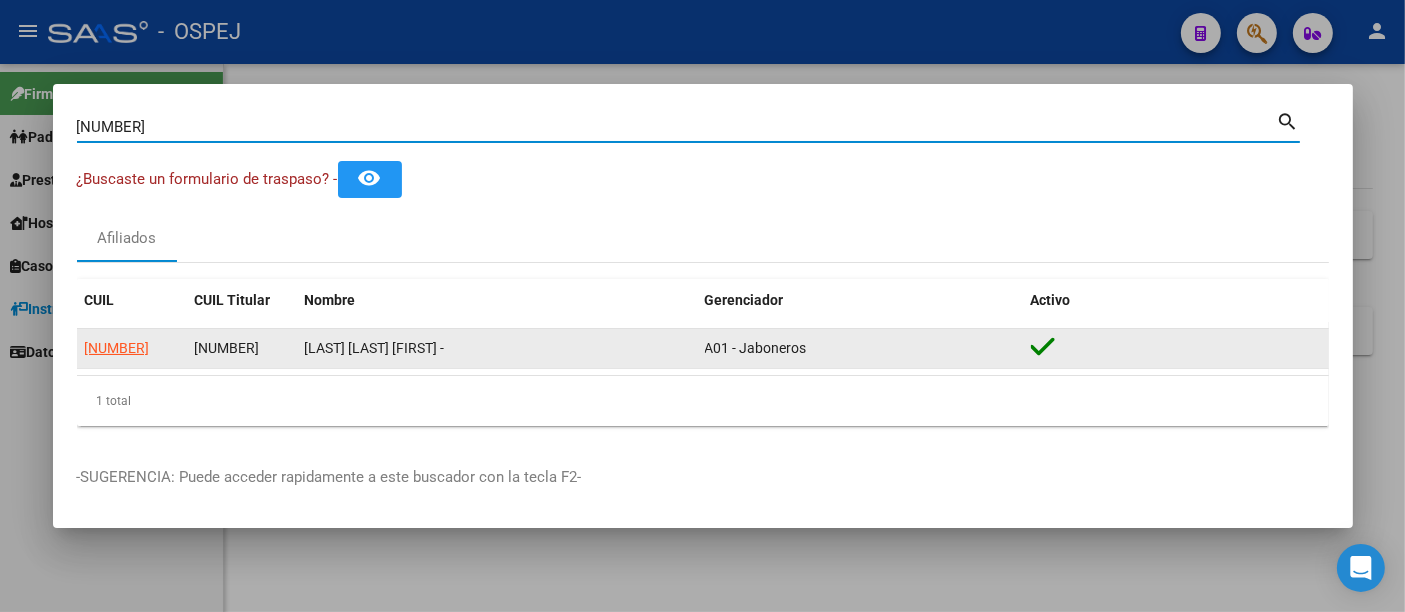 type on "[NUMBER]" 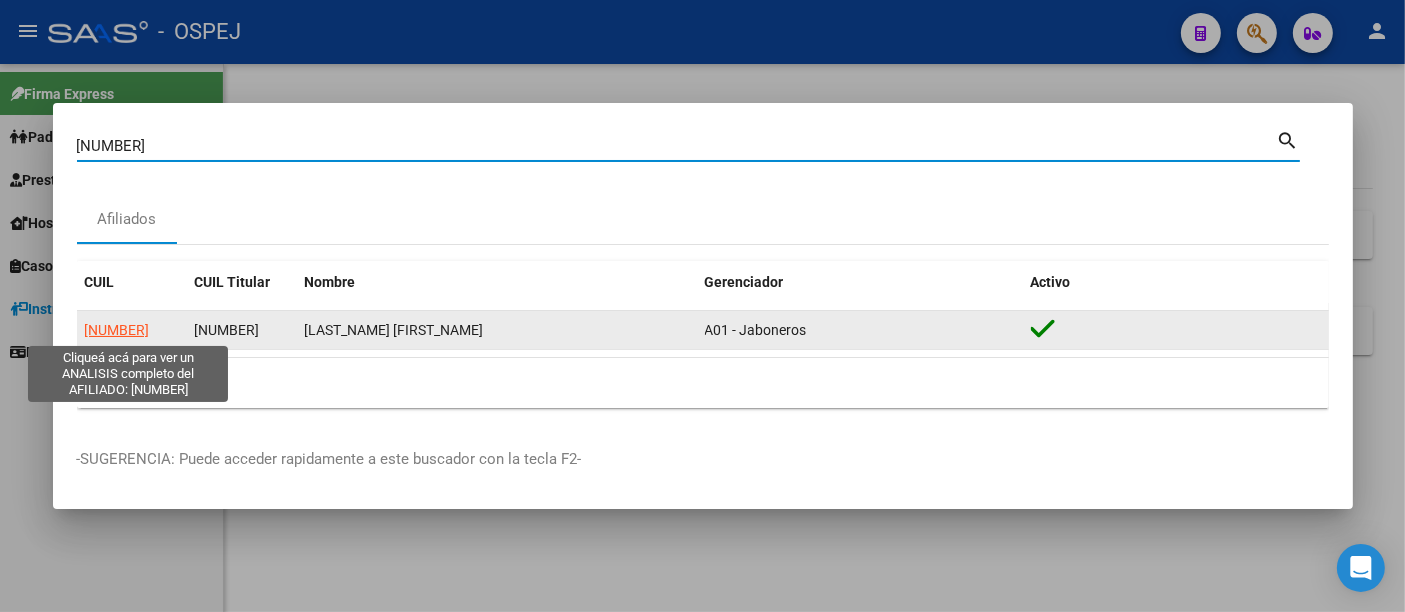 click on "[NUMBER]" 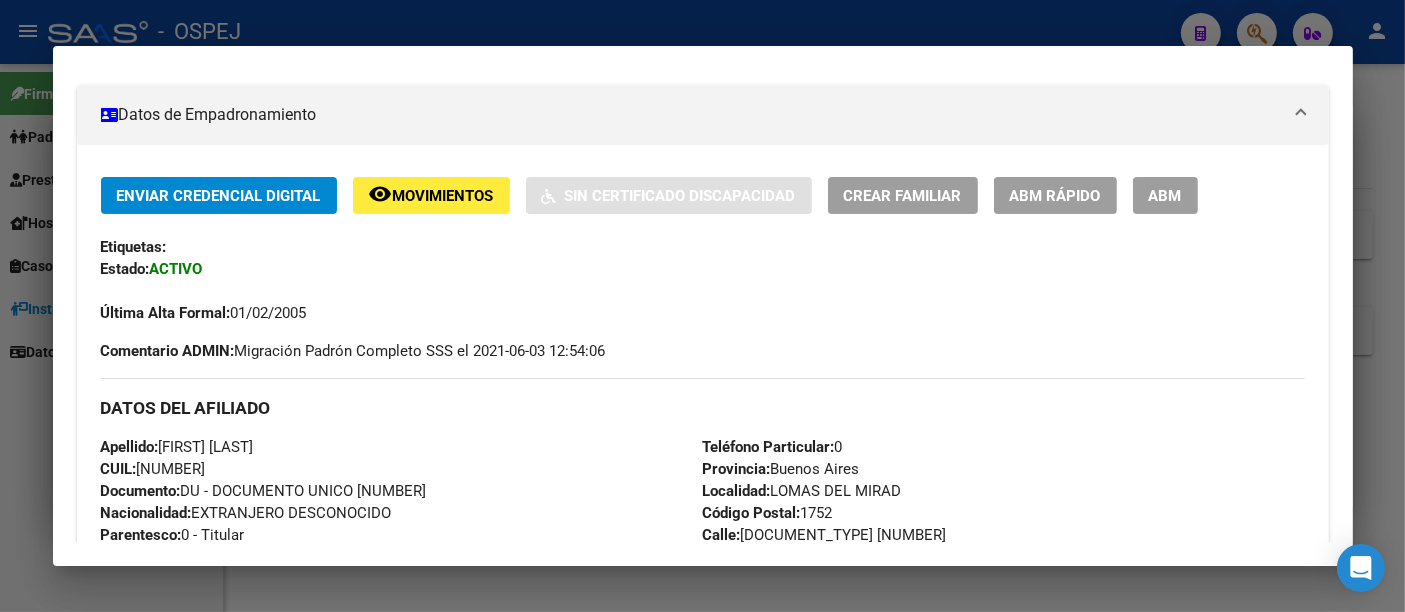 scroll, scrollTop: 444, scrollLeft: 0, axis: vertical 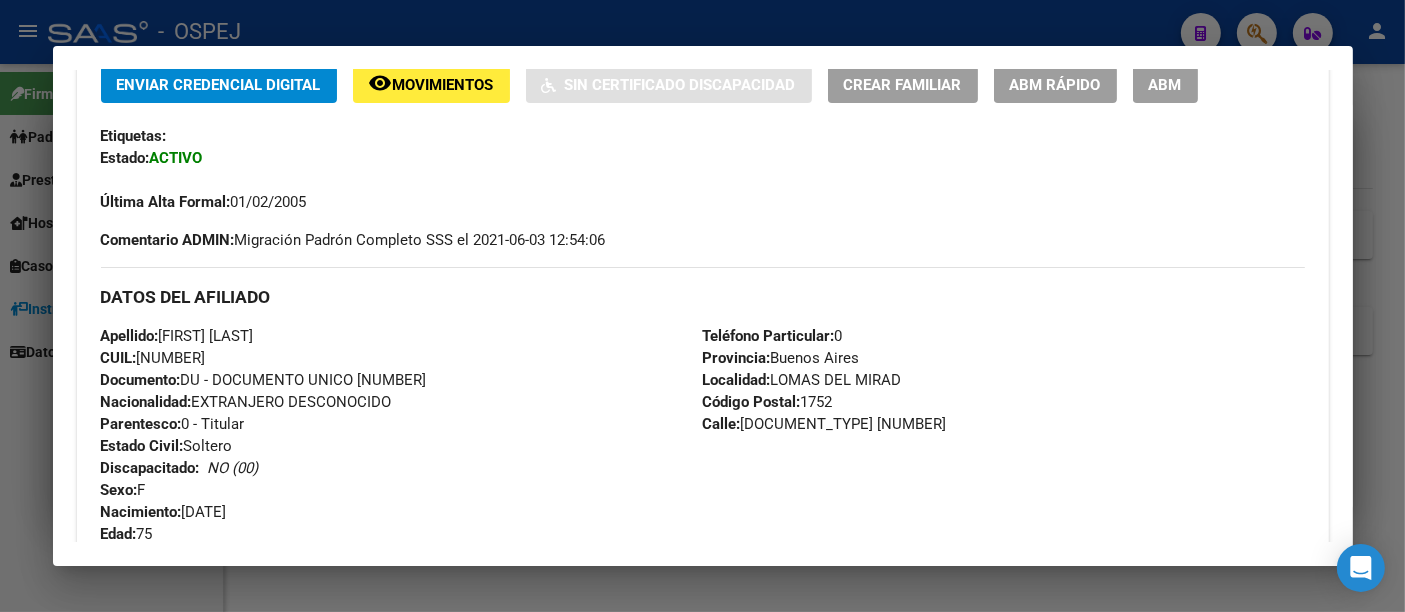 click at bounding box center (702, 306) 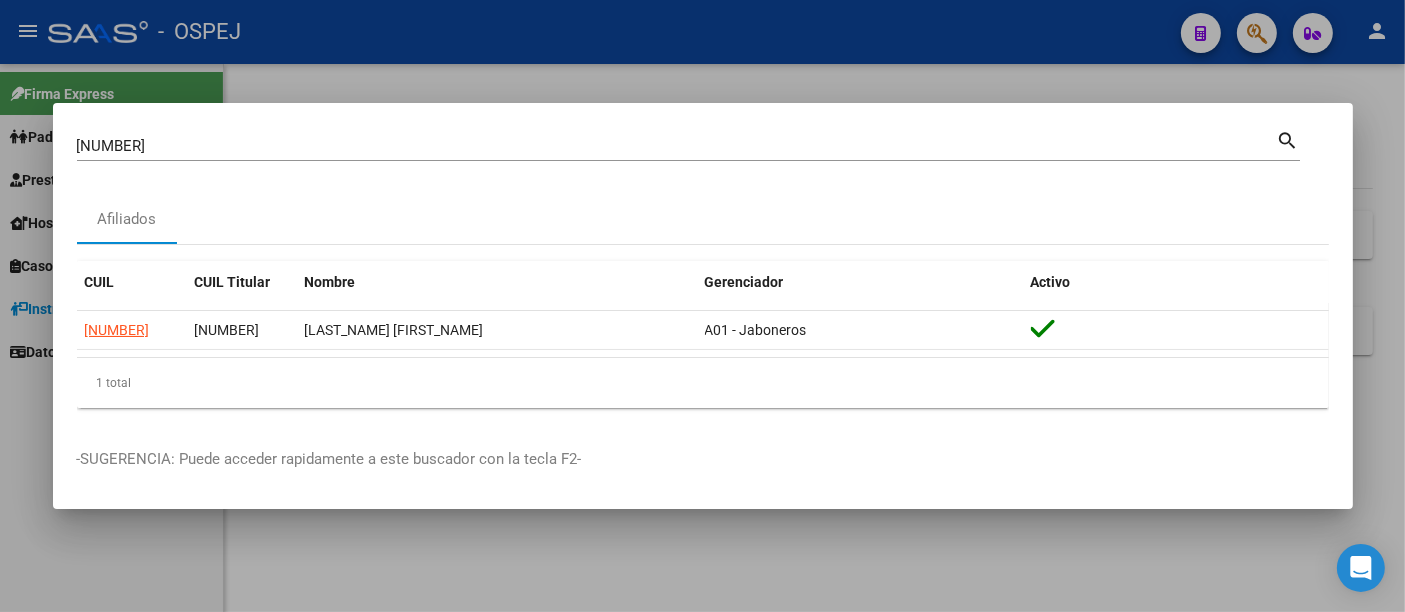 click on "[NUMBER]" at bounding box center [677, 146] 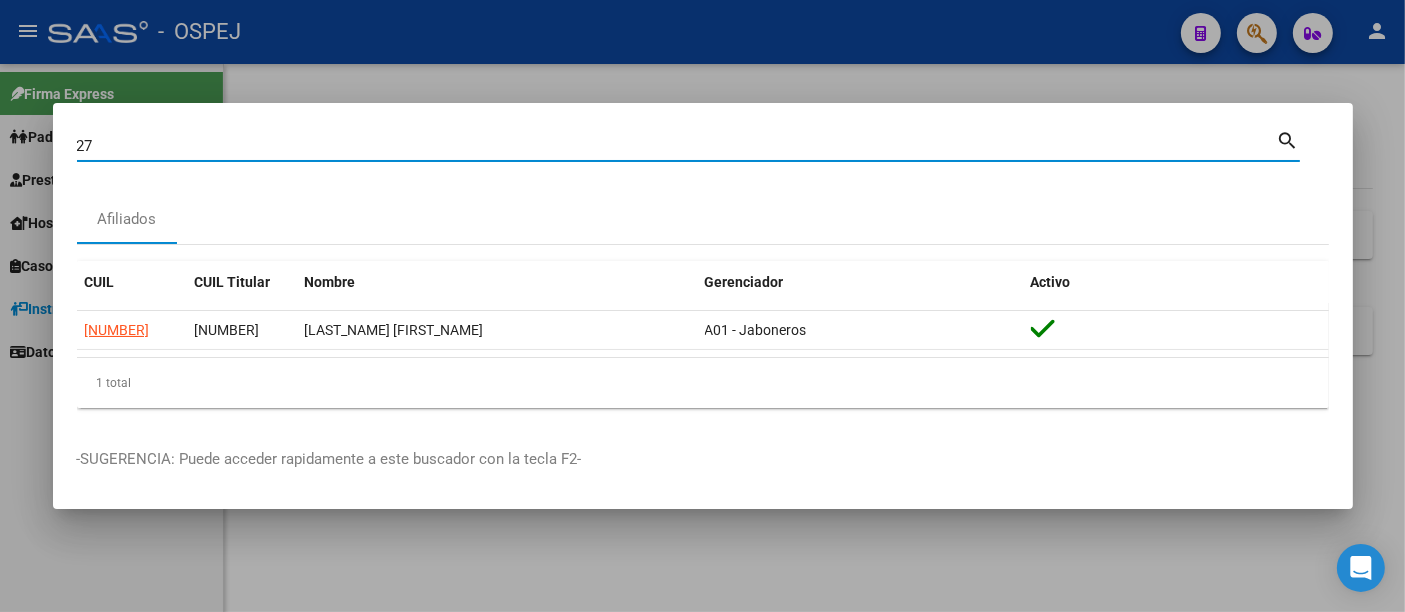 type on "2" 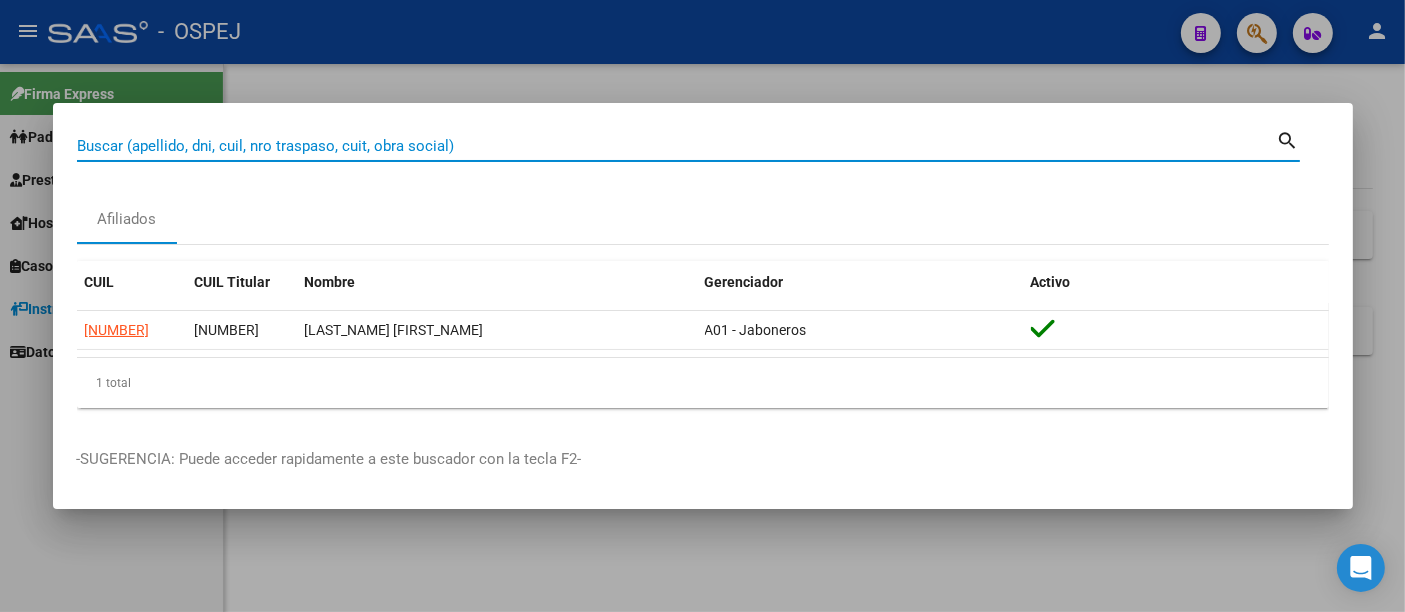 paste on "[DOCUMENT_NUMBER]" 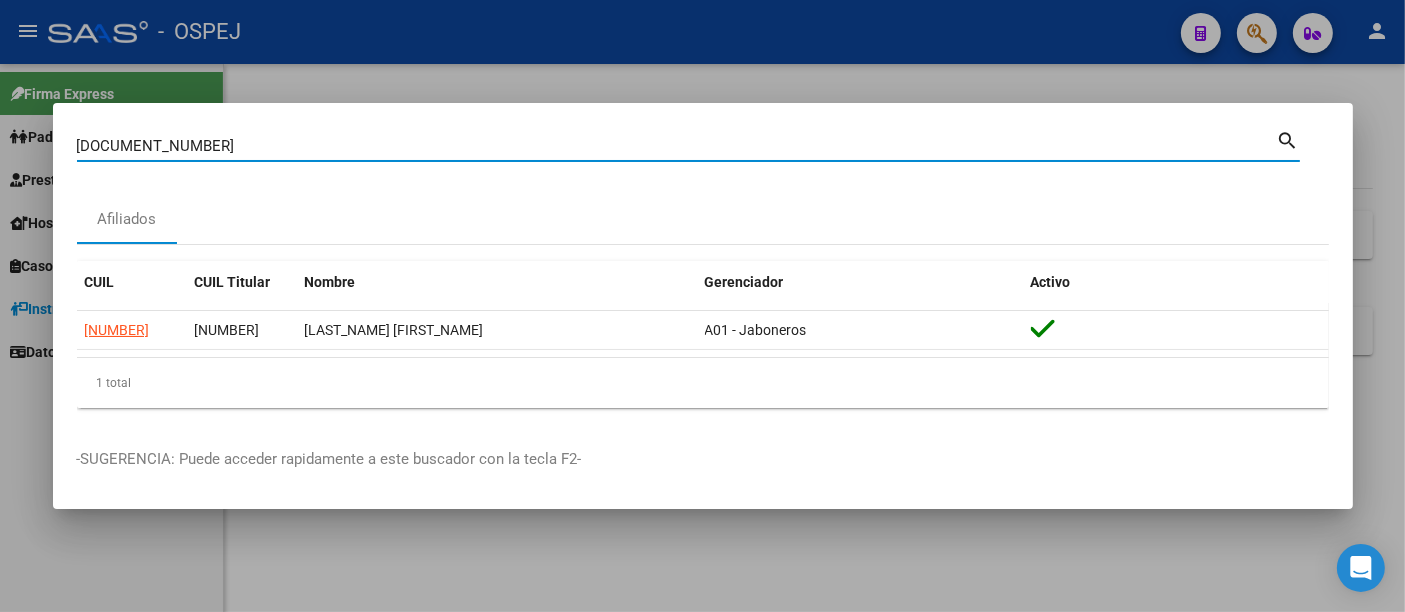 type on "[NUMBER]" 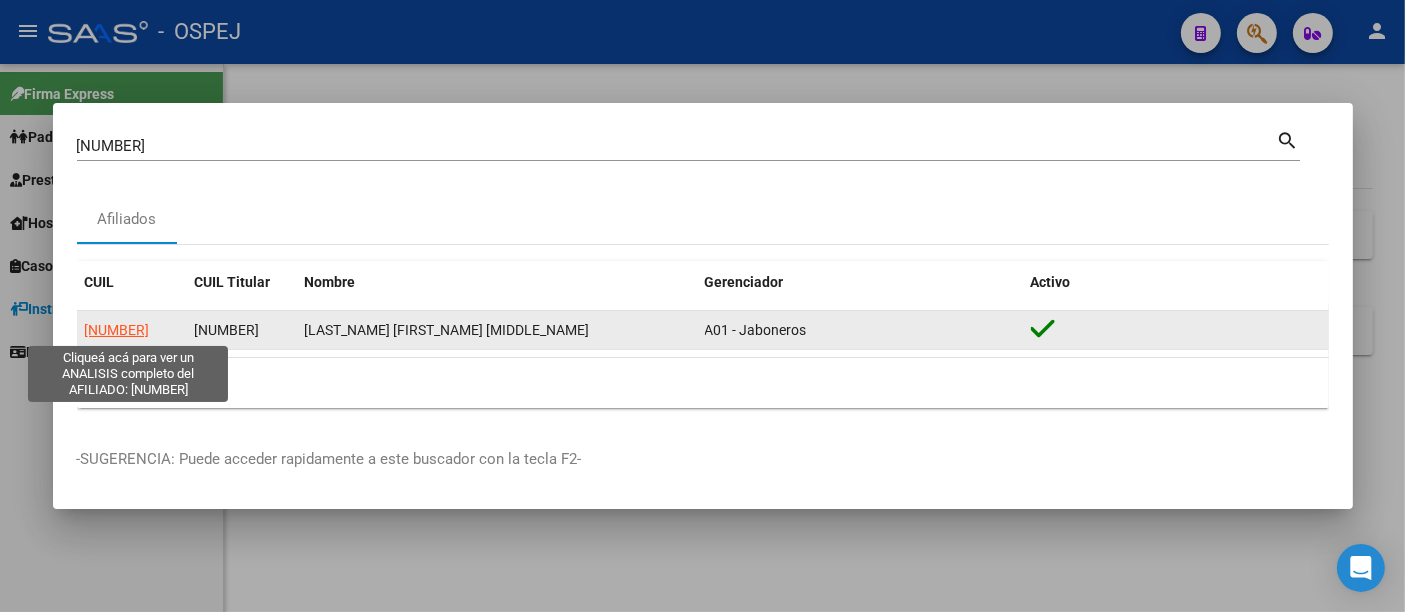 click on "[NUMBER]" 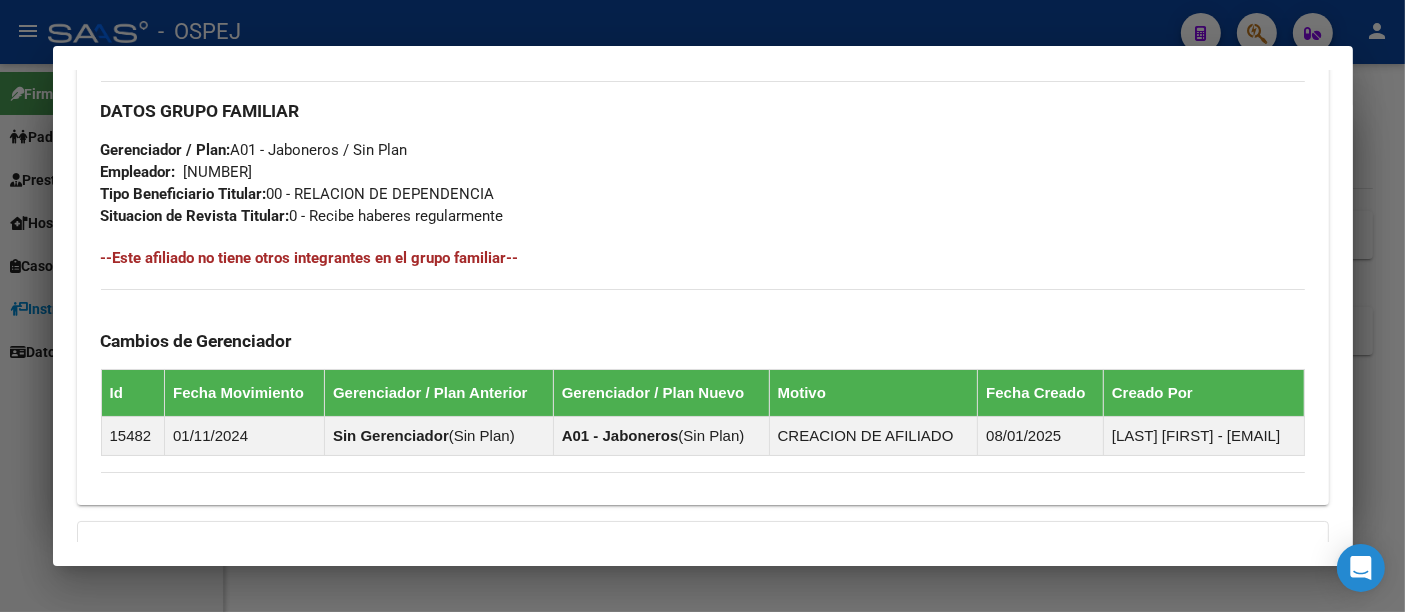 scroll, scrollTop: 888, scrollLeft: 0, axis: vertical 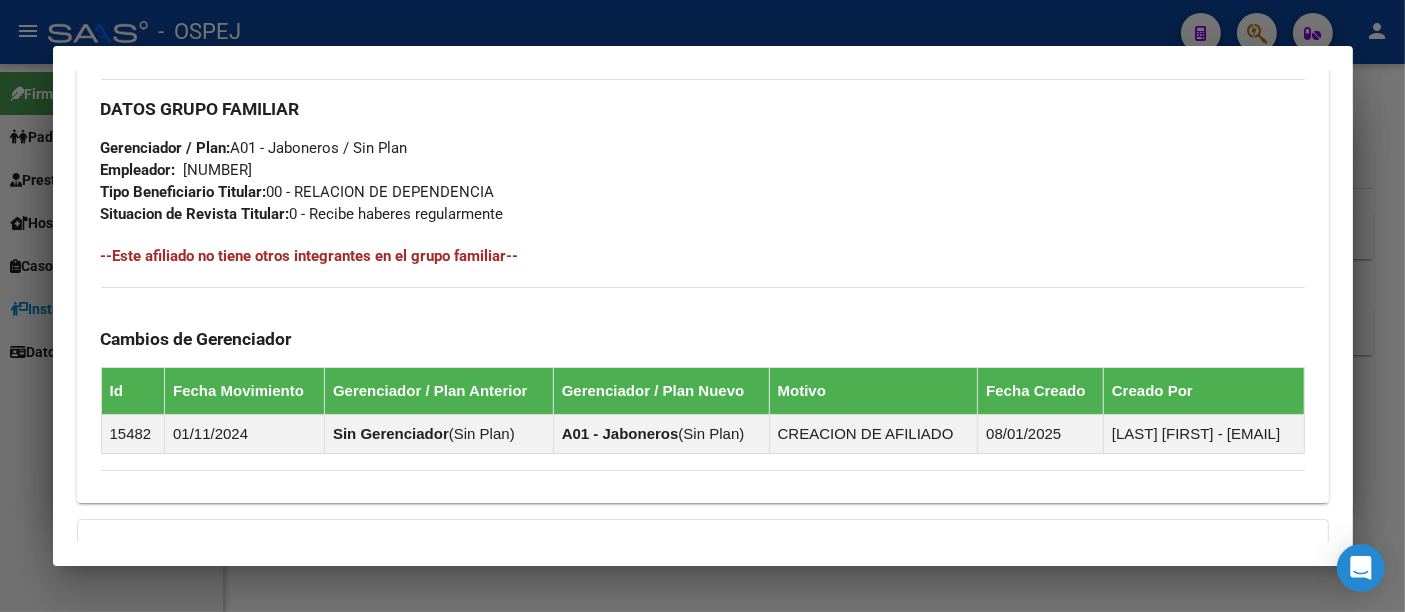 click on "[NUMBER]" at bounding box center [218, 170] 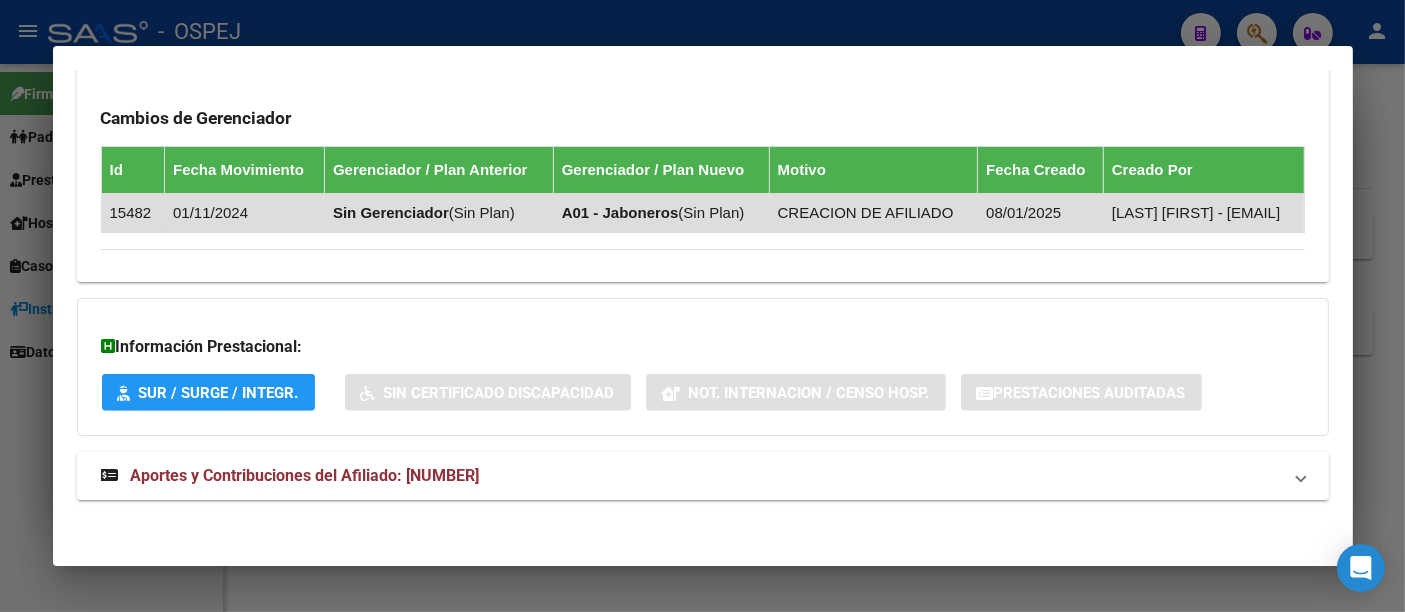 scroll, scrollTop: 1151, scrollLeft: 0, axis: vertical 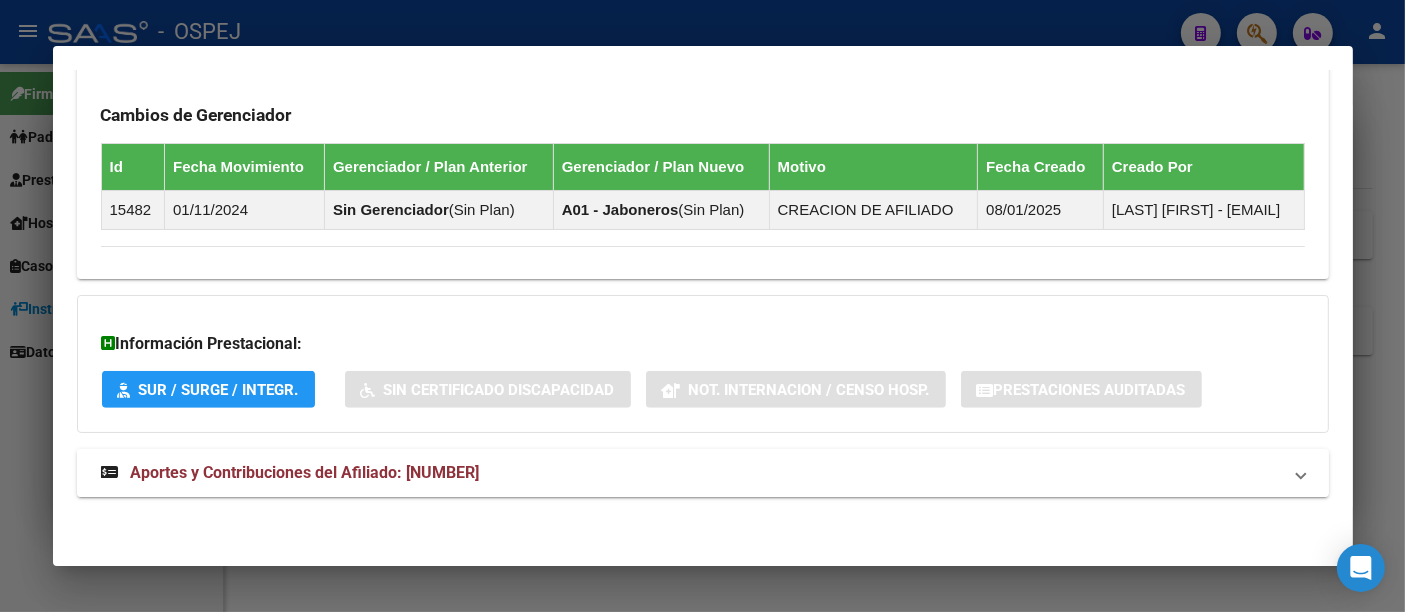 click on "Aportes y Contribuciones del Afiliado: [NUMBER]" at bounding box center (305, 472) 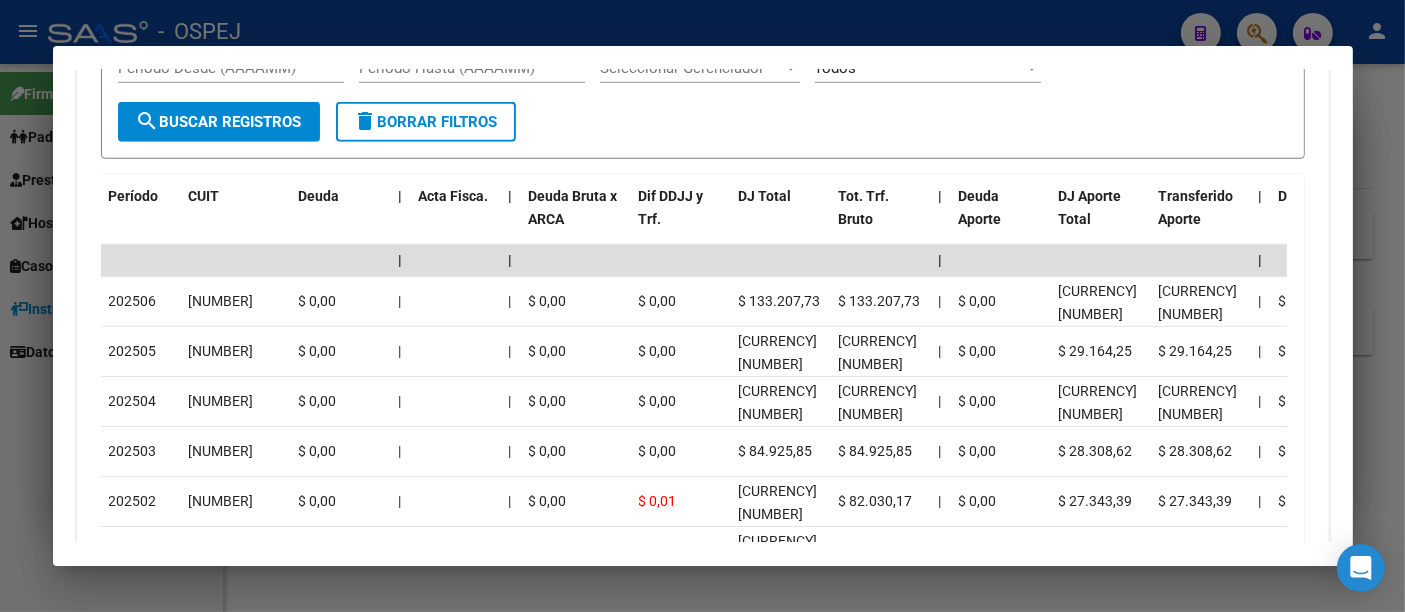 scroll, scrollTop: 1818, scrollLeft: 0, axis: vertical 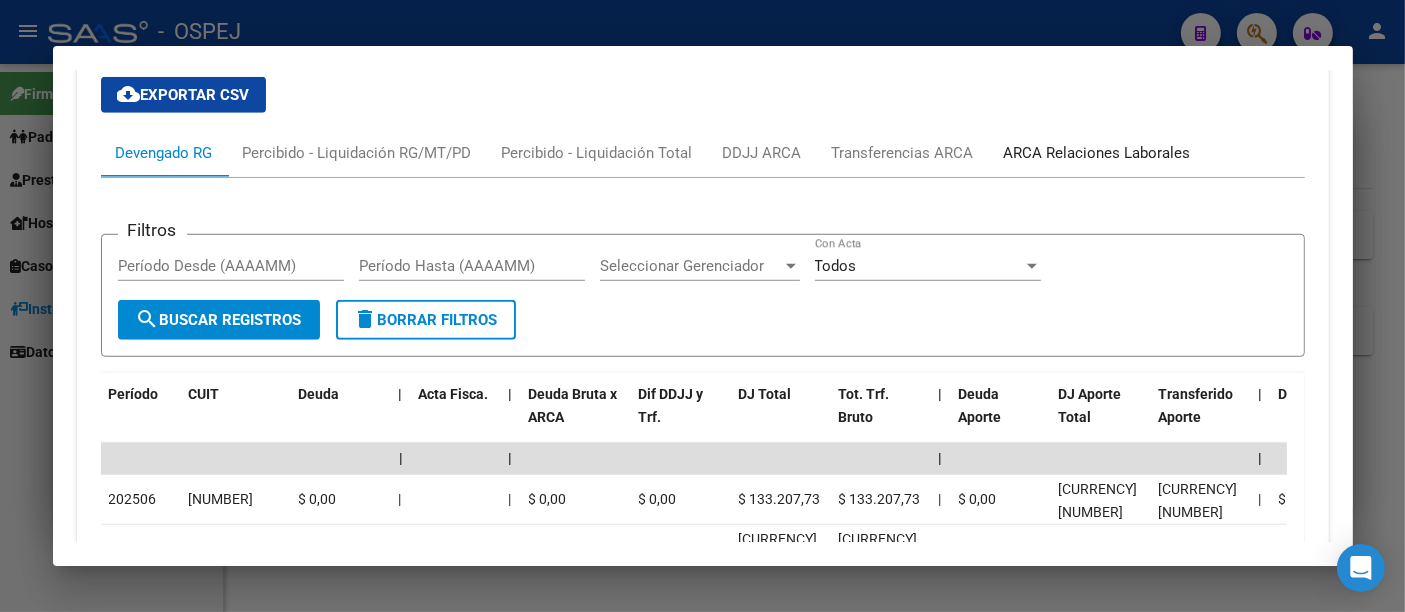 click on "ARCA Relaciones Laborales" at bounding box center [1097, 153] 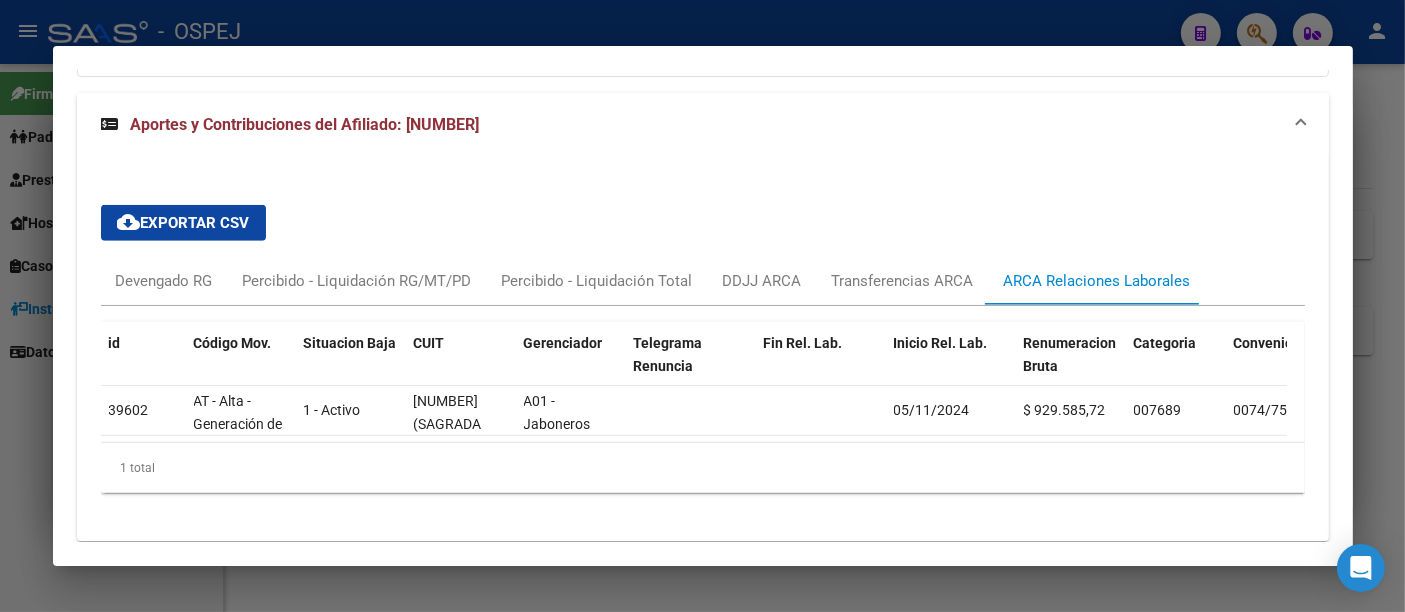 scroll, scrollTop: 1562, scrollLeft: 0, axis: vertical 